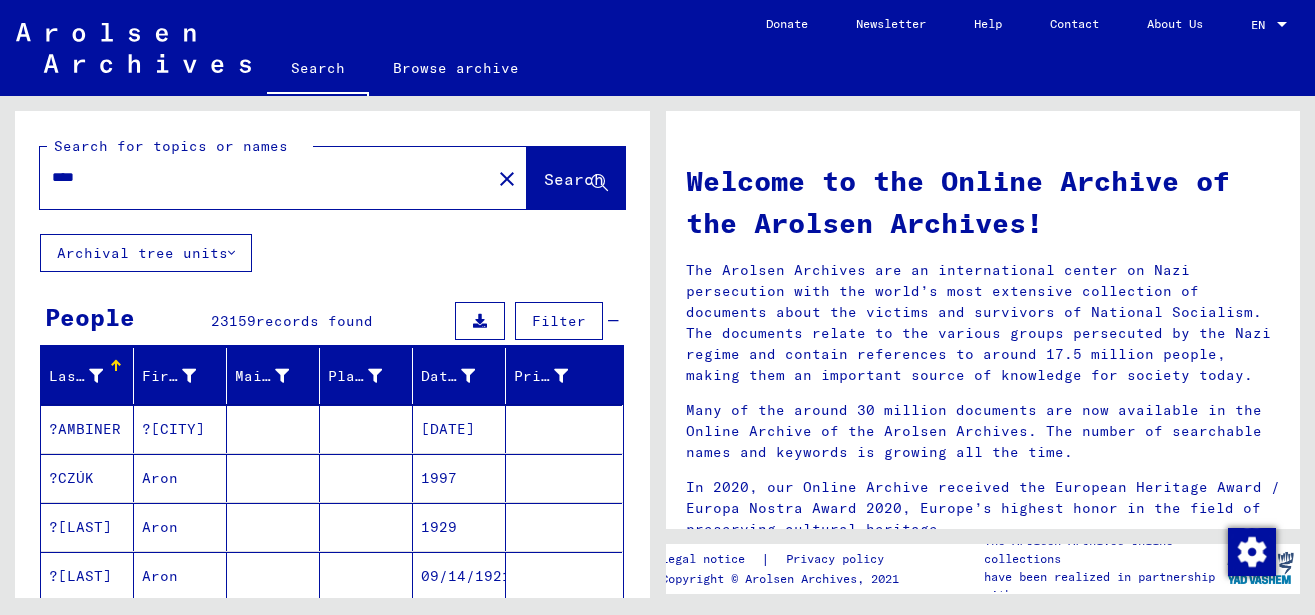 scroll, scrollTop: 0, scrollLeft: 0, axis: both 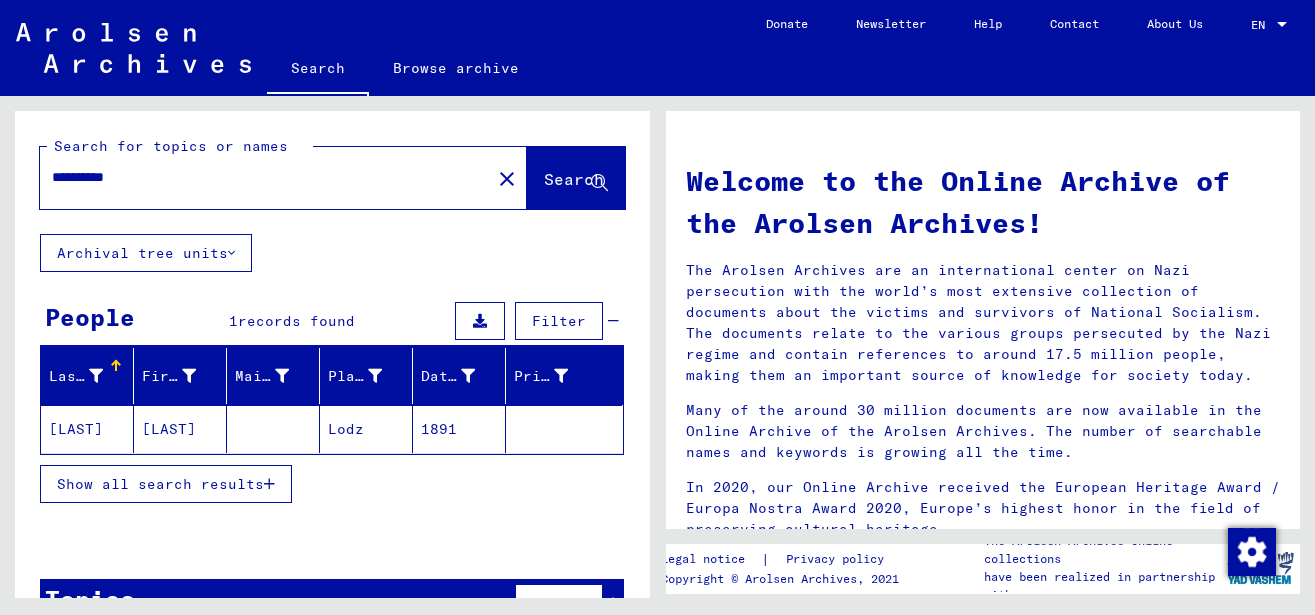 click on "Show all search results" at bounding box center [160, 484] 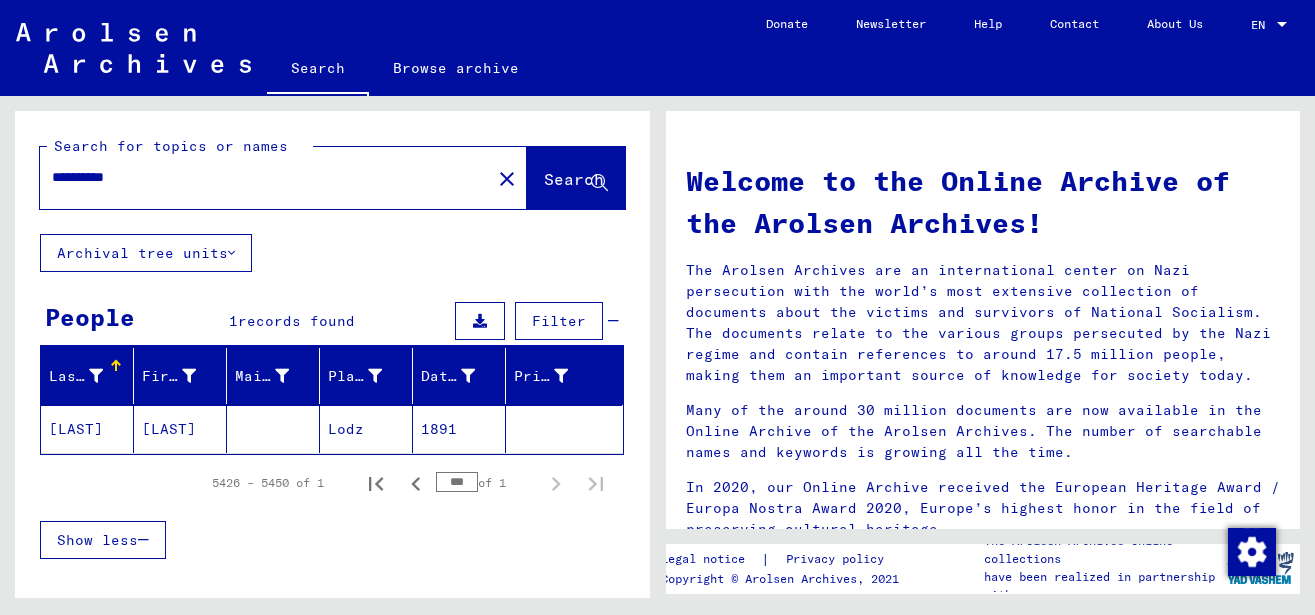 click on "[LAST]" 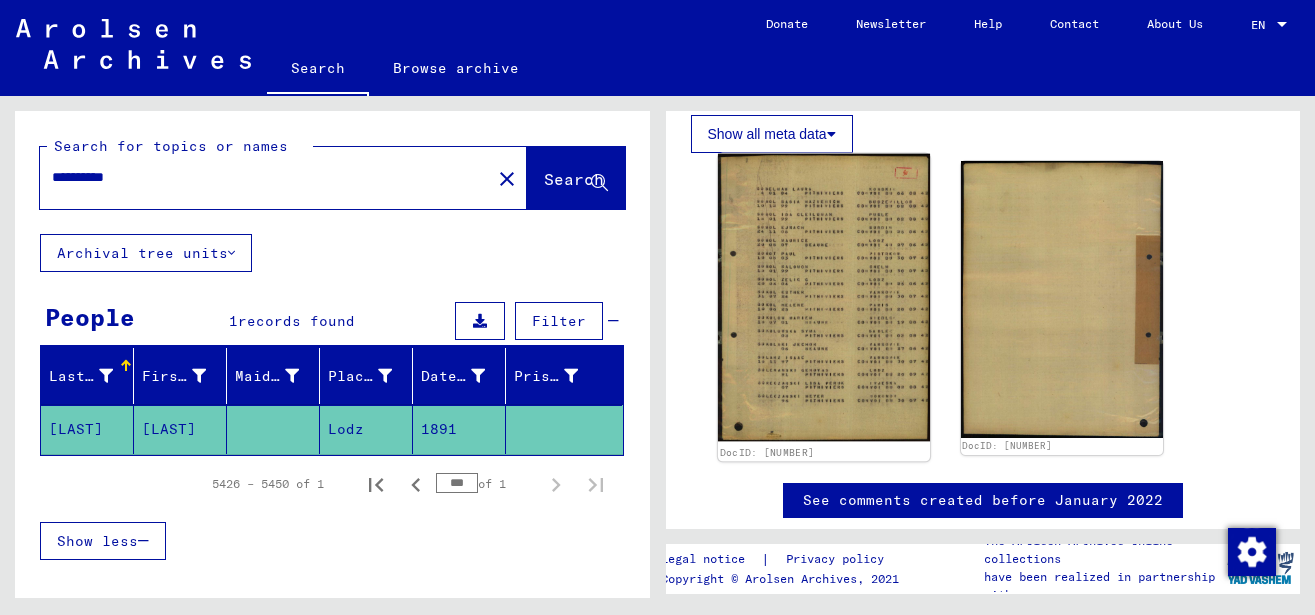 scroll, scrollTop: 324, scrollLeft: 0, axis: vertical 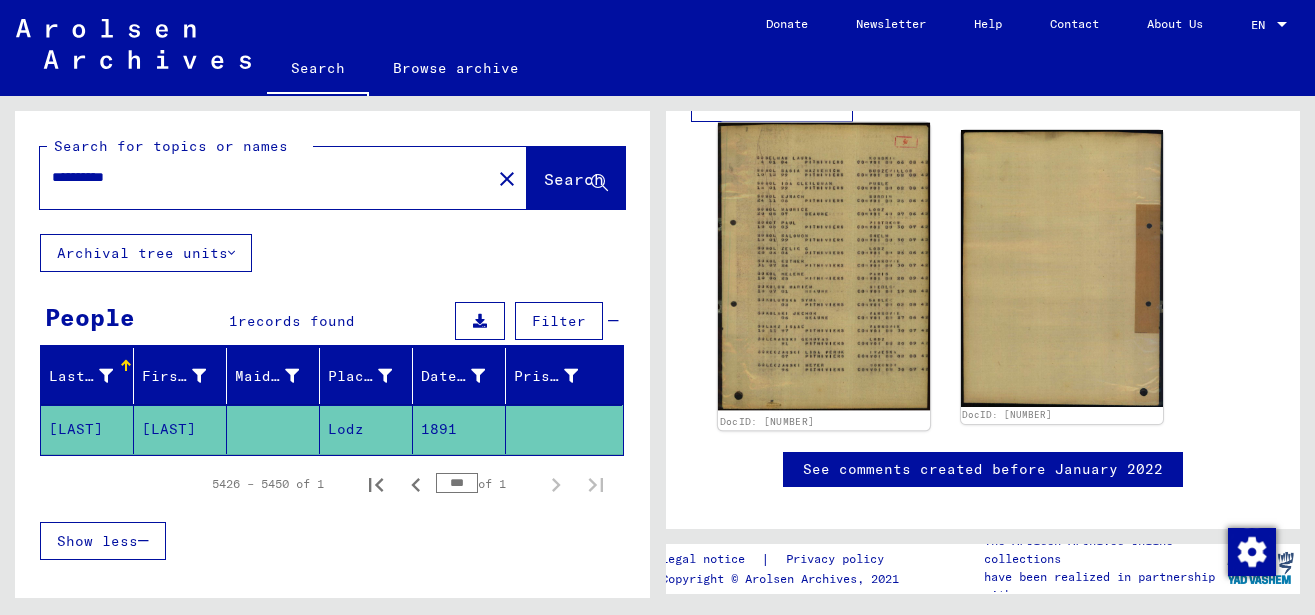 click 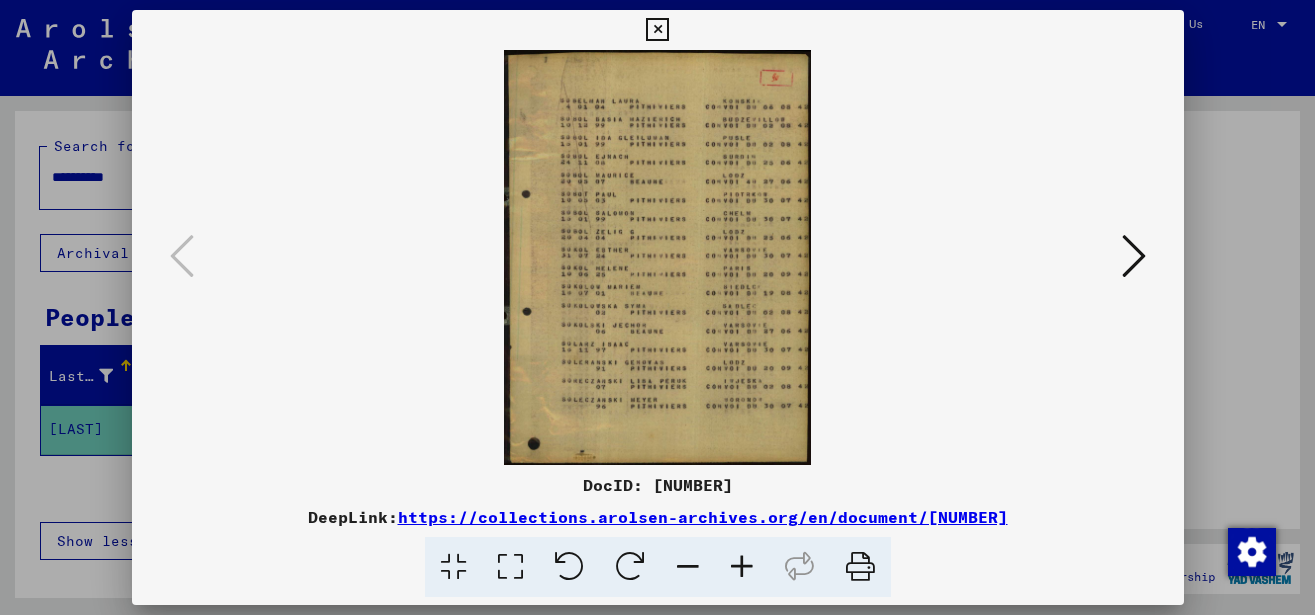 click at bounding box center [742, 567] 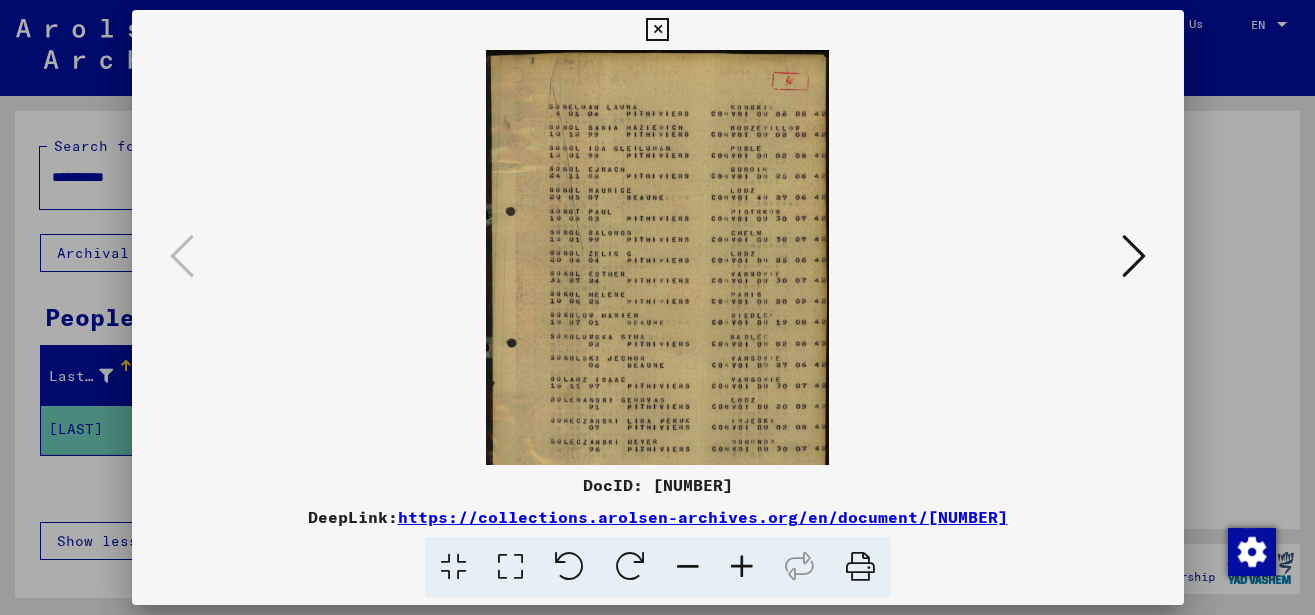 click at bounding box center (742, 567) 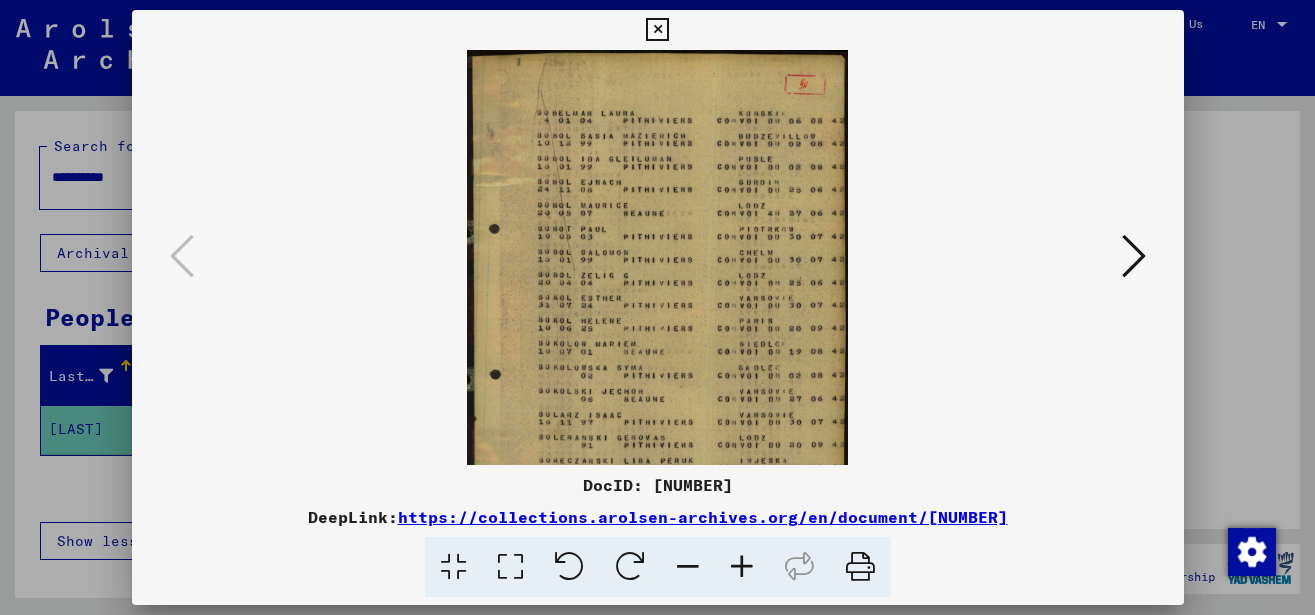 click at bounding box center (742, 567) 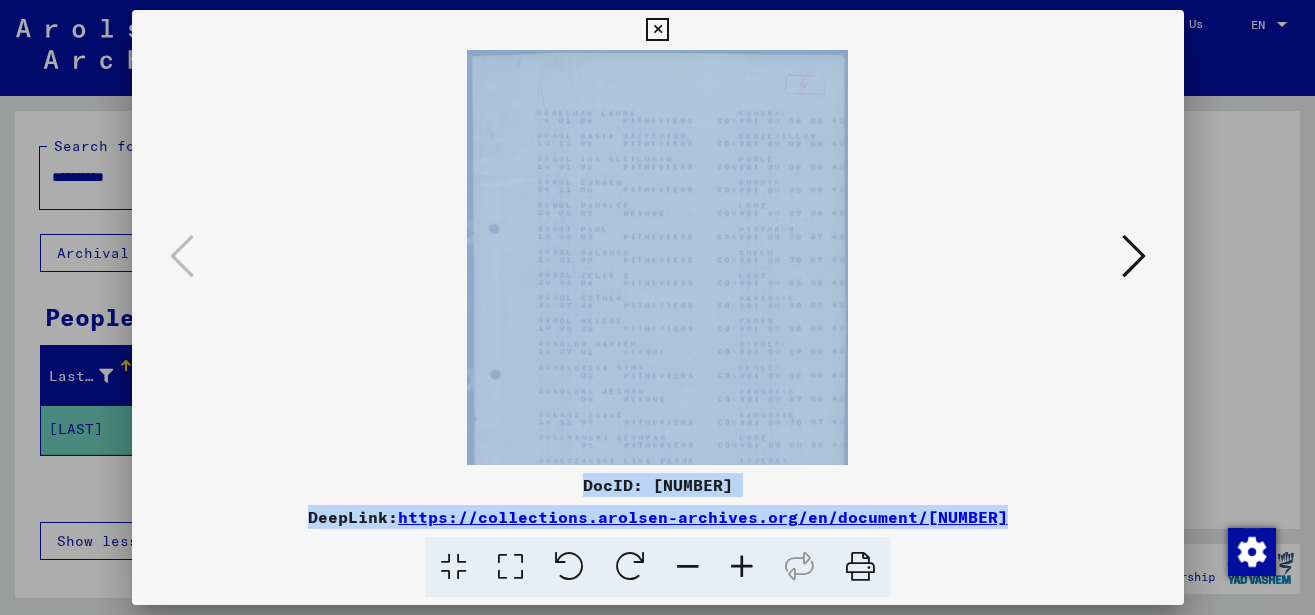 click at bounding box center [742, 567] 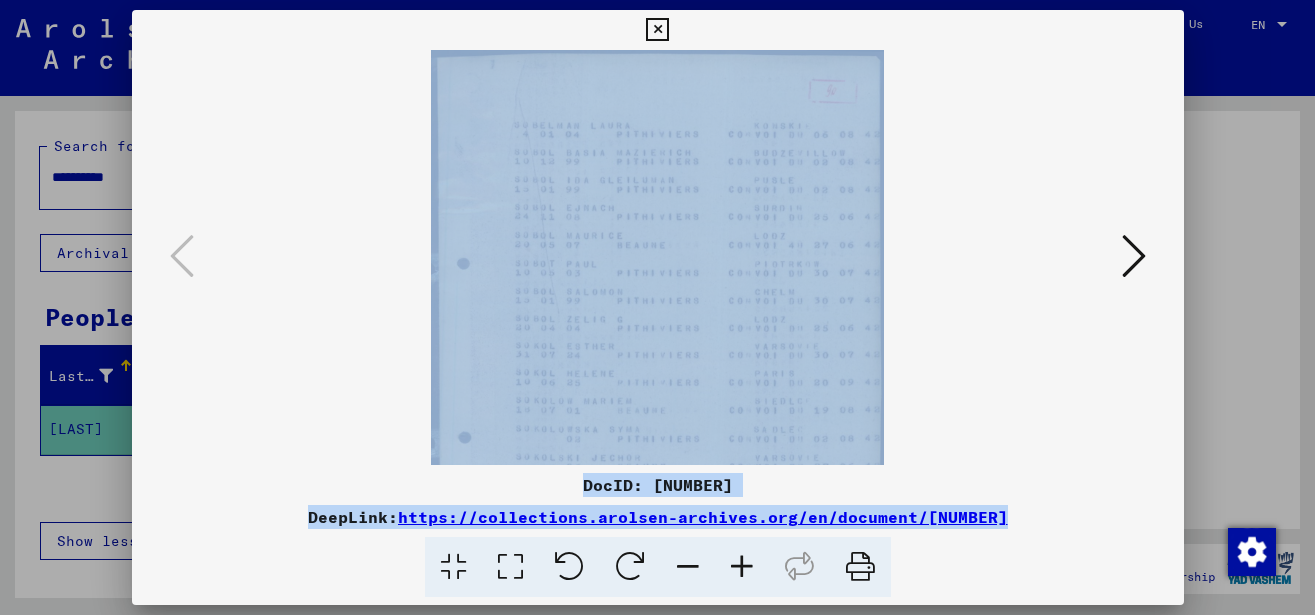 click at bounding box center (742, 567) 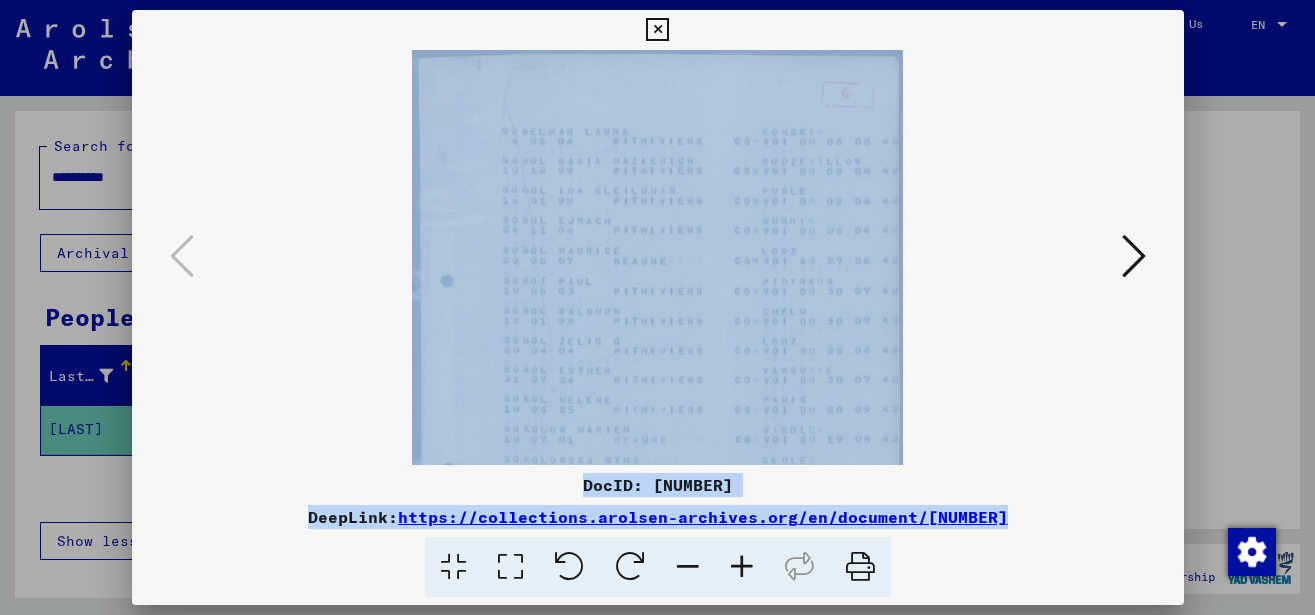 click at bounding box center [742, 567] 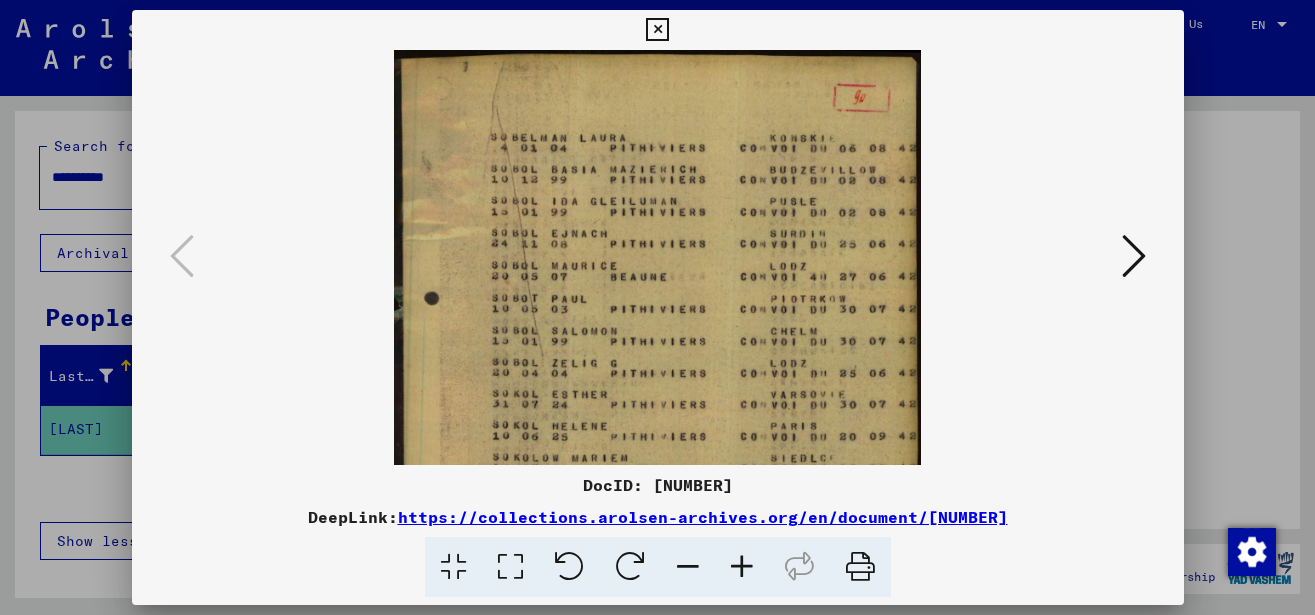 click at bounding box center (742, 567) 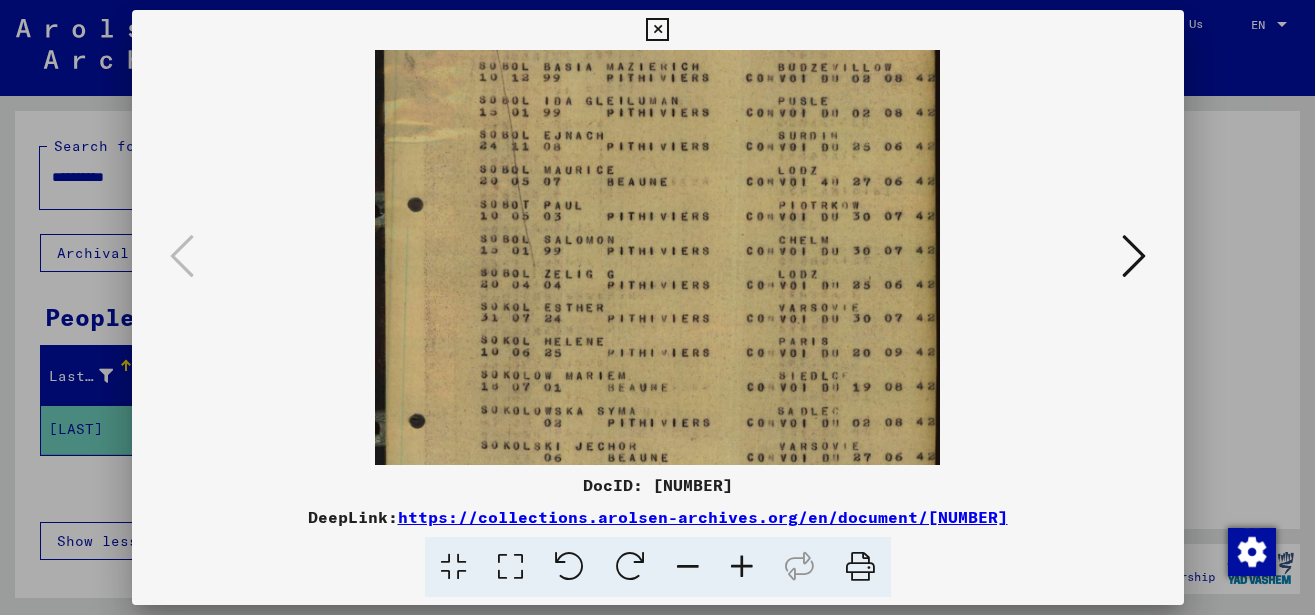 scroll, scrollTop: 141, scrollLeft: 0, axis: vertical 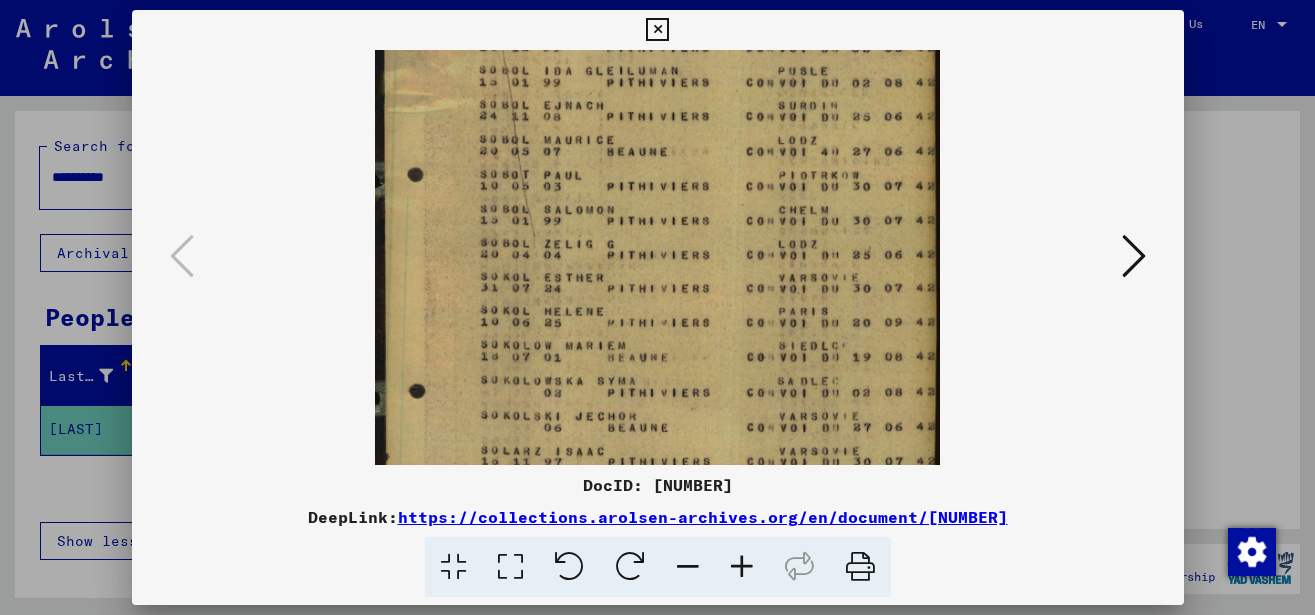 drag, startPoint x: 605, startPoint y: 353, endPoint x: 582, endPoint y: 212, distance: 142.86357 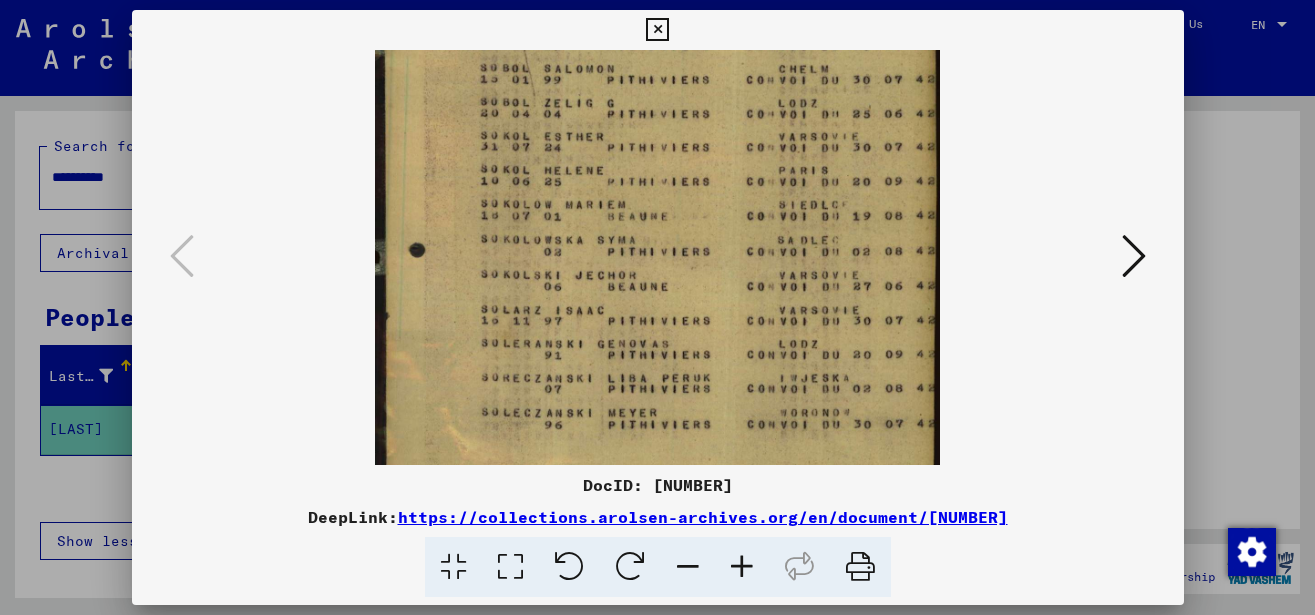 scroll, scrollTop: 285, scrollLeft: 0, axis: vertical 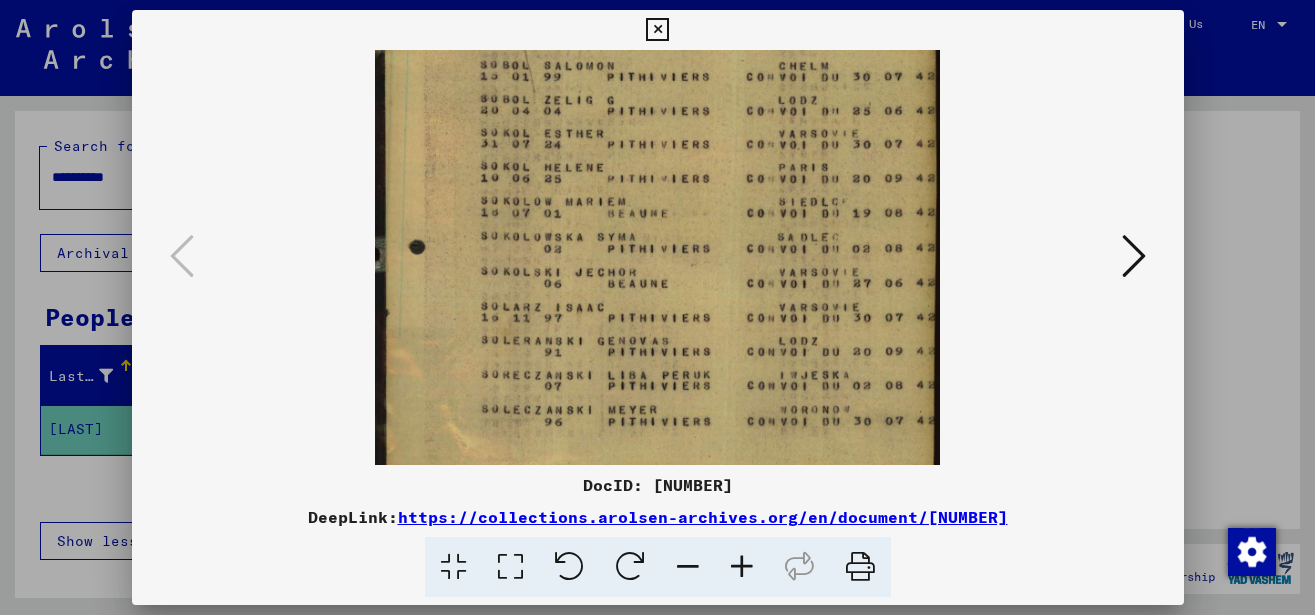 drag, startPoint x: 718, startPoint y: 213, endPoint x: 699, endPoint y: 121, distance: 93.941475 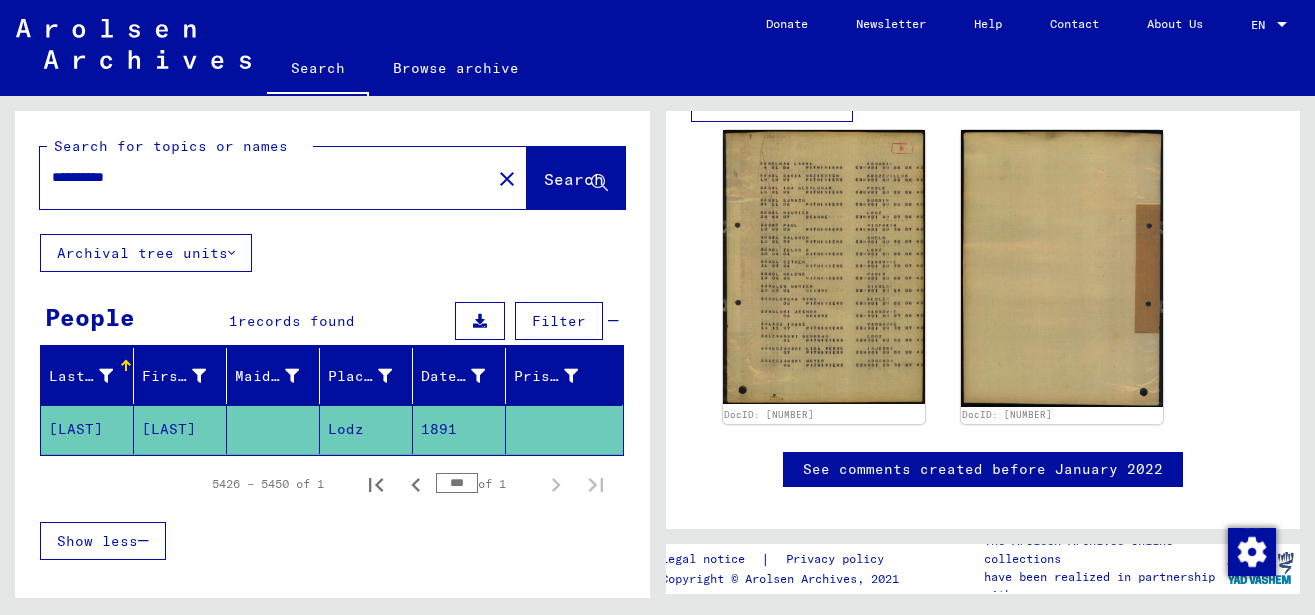 drag, startPoint x: 154, startPoint y: 184, endPoint x: -51, endPoint y: 160, distance: 206.4001 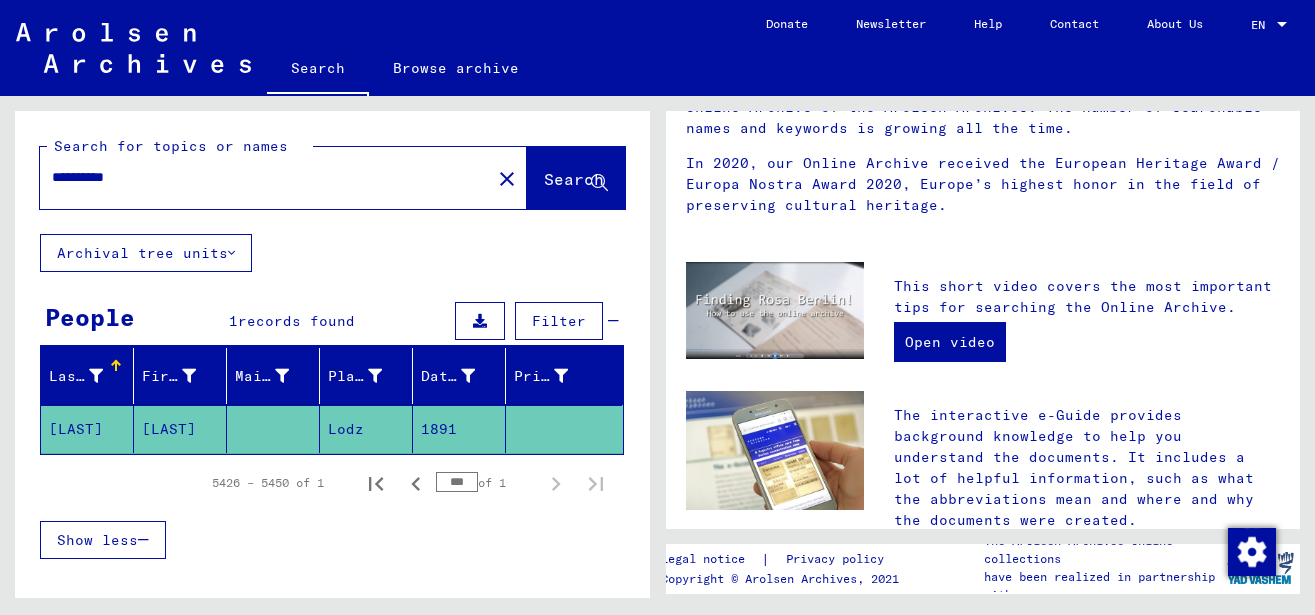 scroll, scrollTop: 0, scrollLeft: 0, axis: both 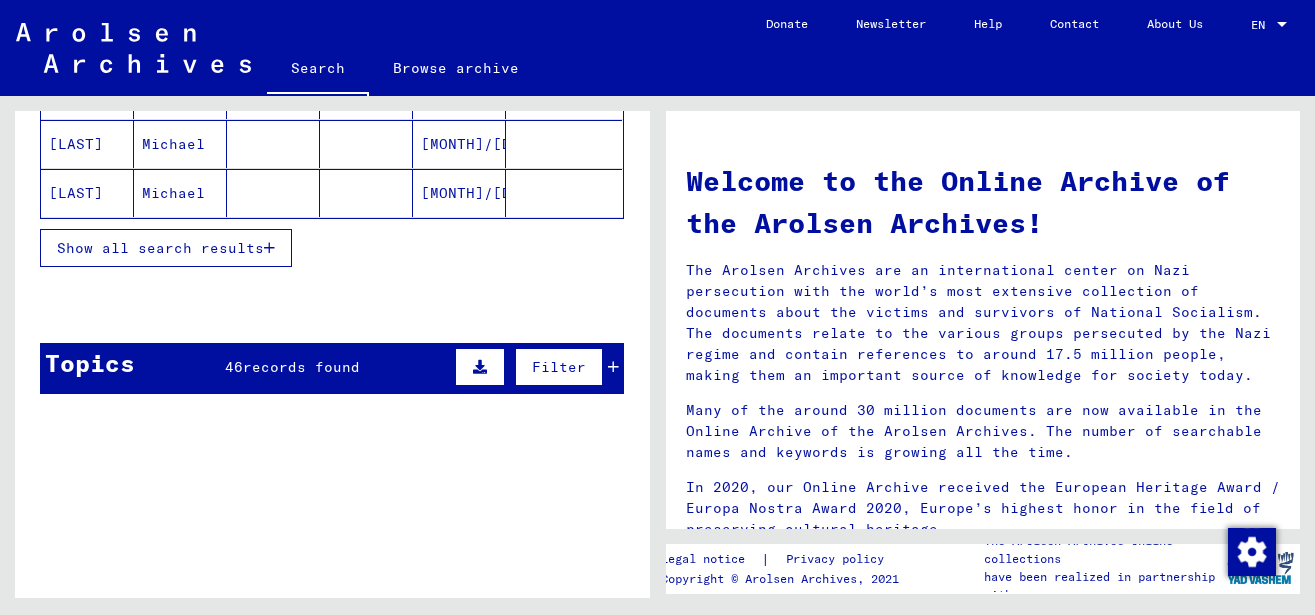 click on "Show all search results" at bounding box center (160, 248) 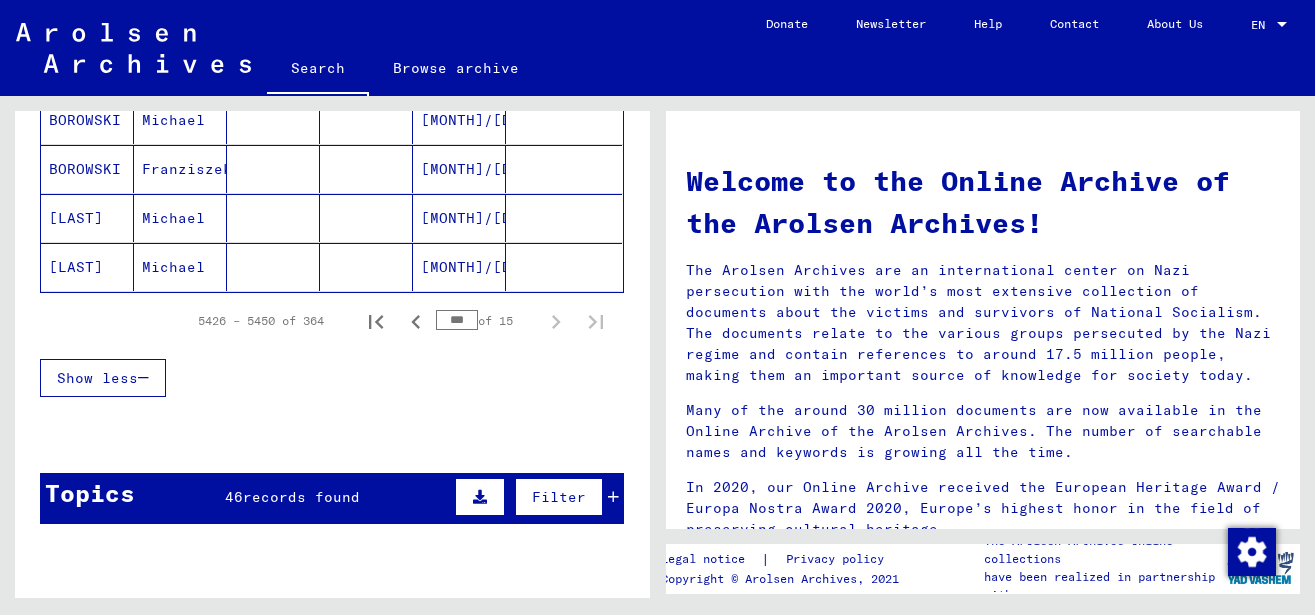scroll, scrollTop: 1296, scrollLeft: 0, axis: vertical 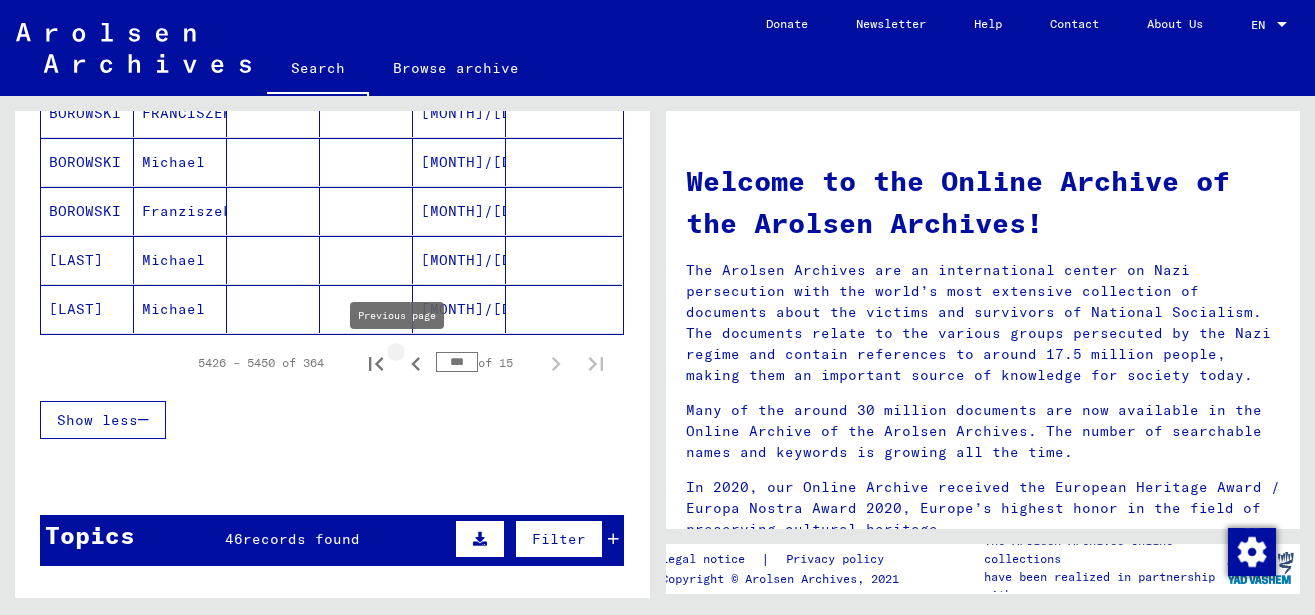 click 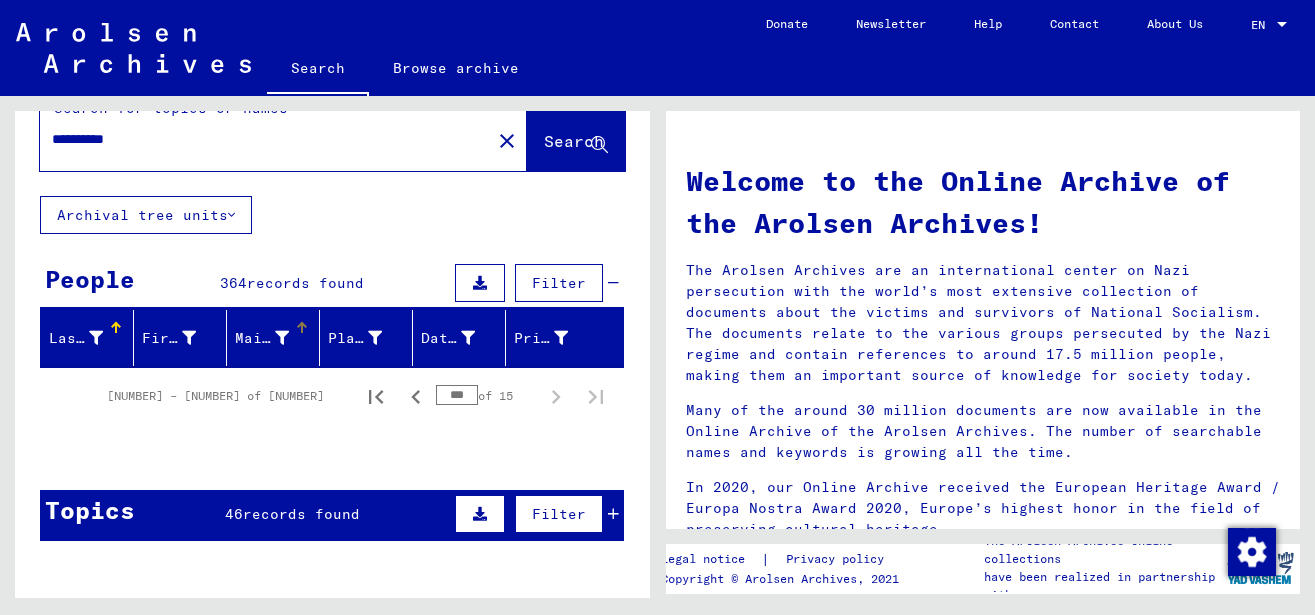 scroll, scrollTop: 0, scrollLeft: 0, axis: both 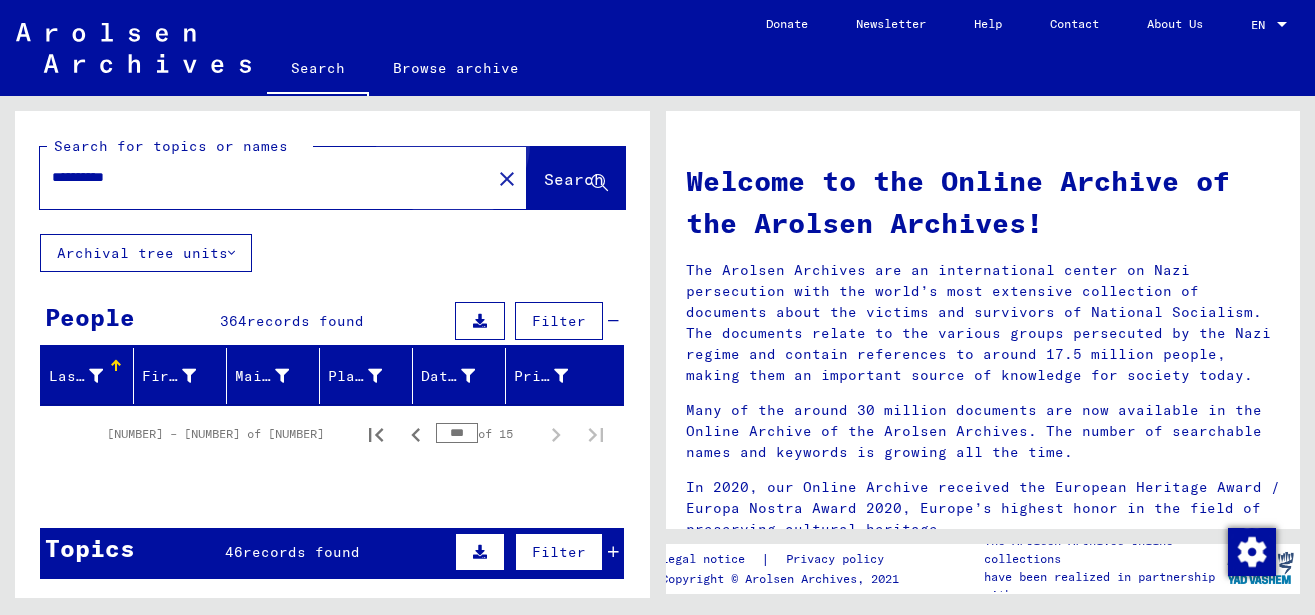 click on "Search" 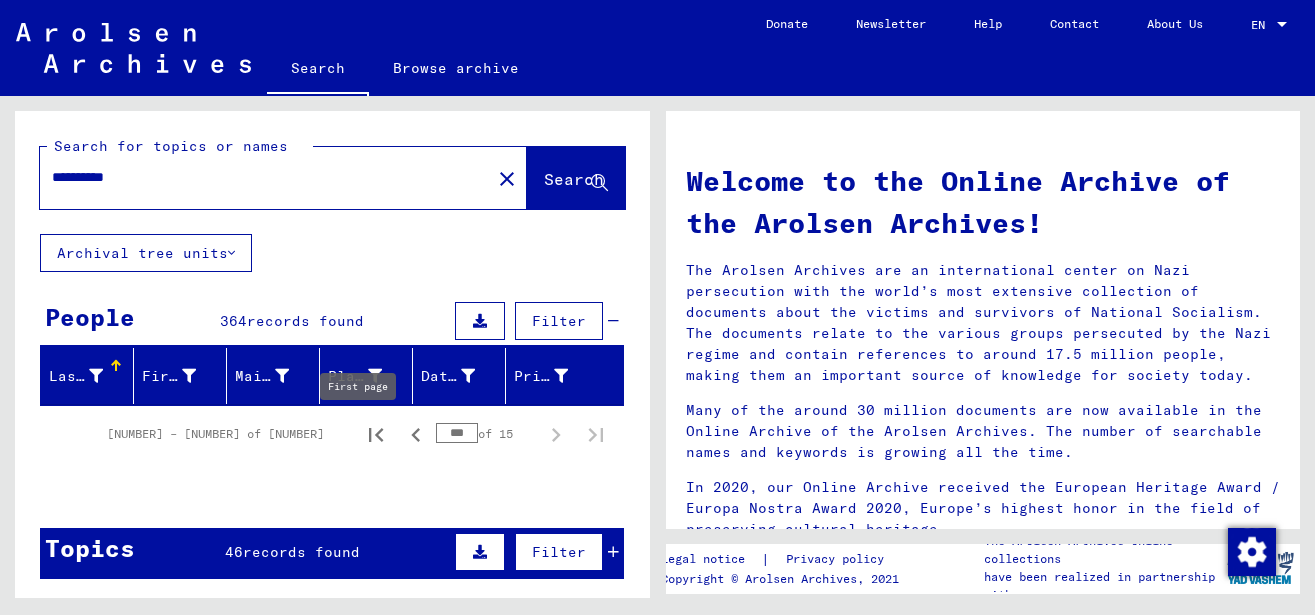 click 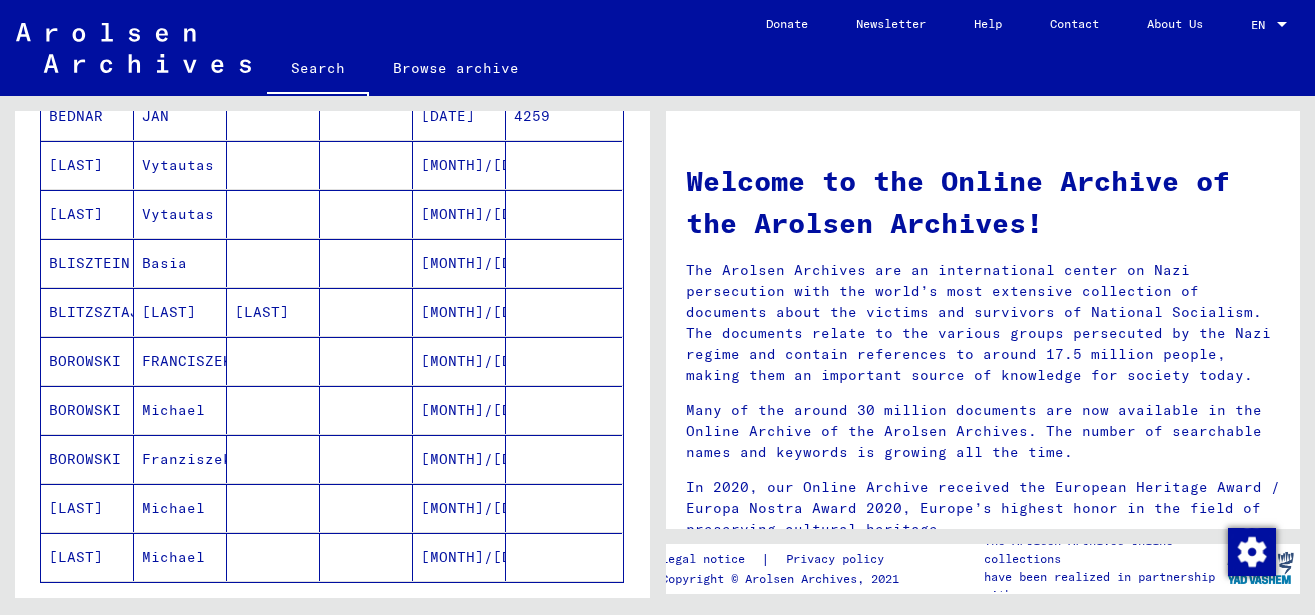 scroll, scrollTop: 1080, scrollLeft: 0, axis: vertical 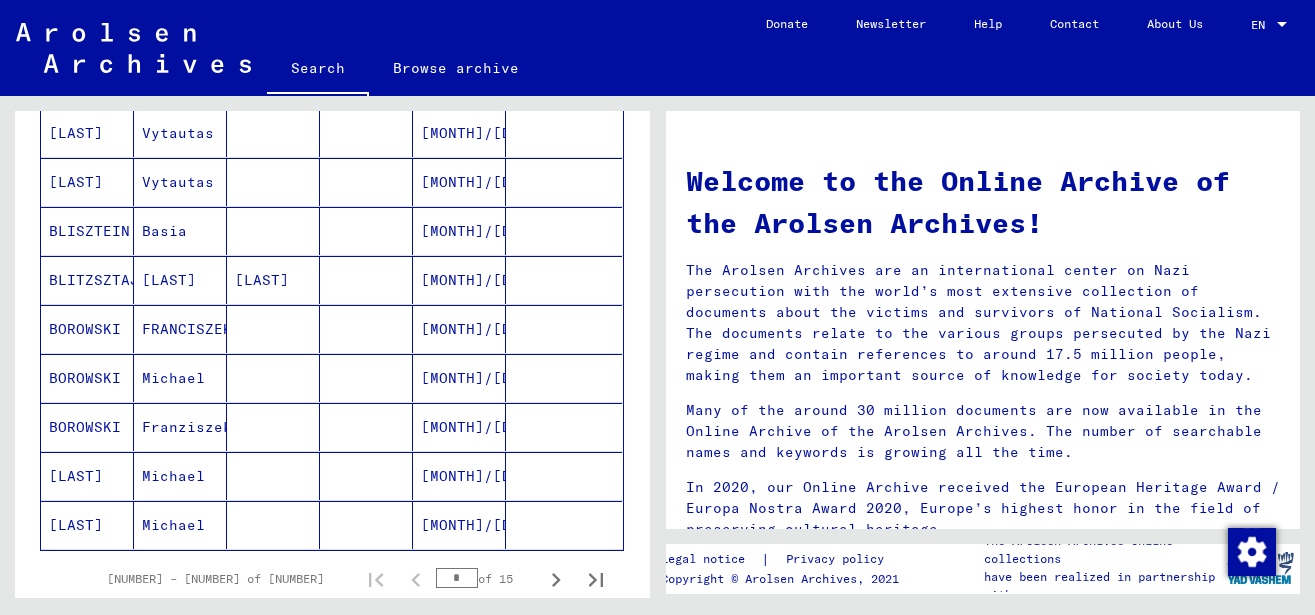 drag, startPoint x: 444, startPoint y: 579, endPoint x: 423, endPoint y: 577, distance: 21.095022 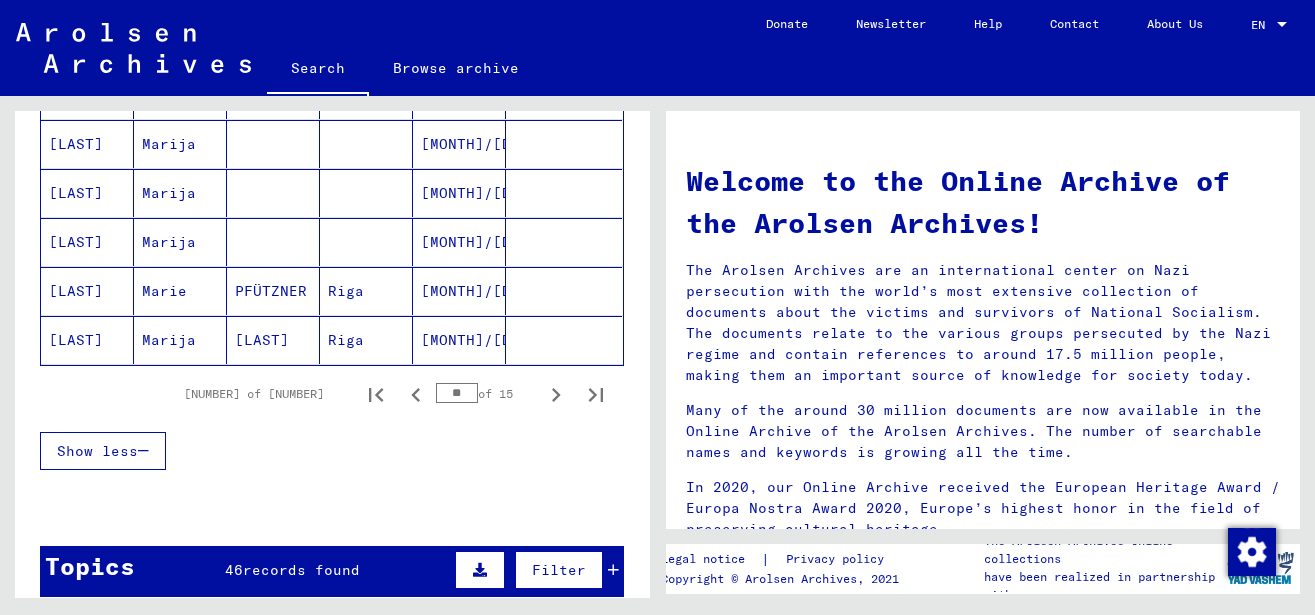 scroll, scrollTop: 1188, scrollLeft: 0, axis: vertical 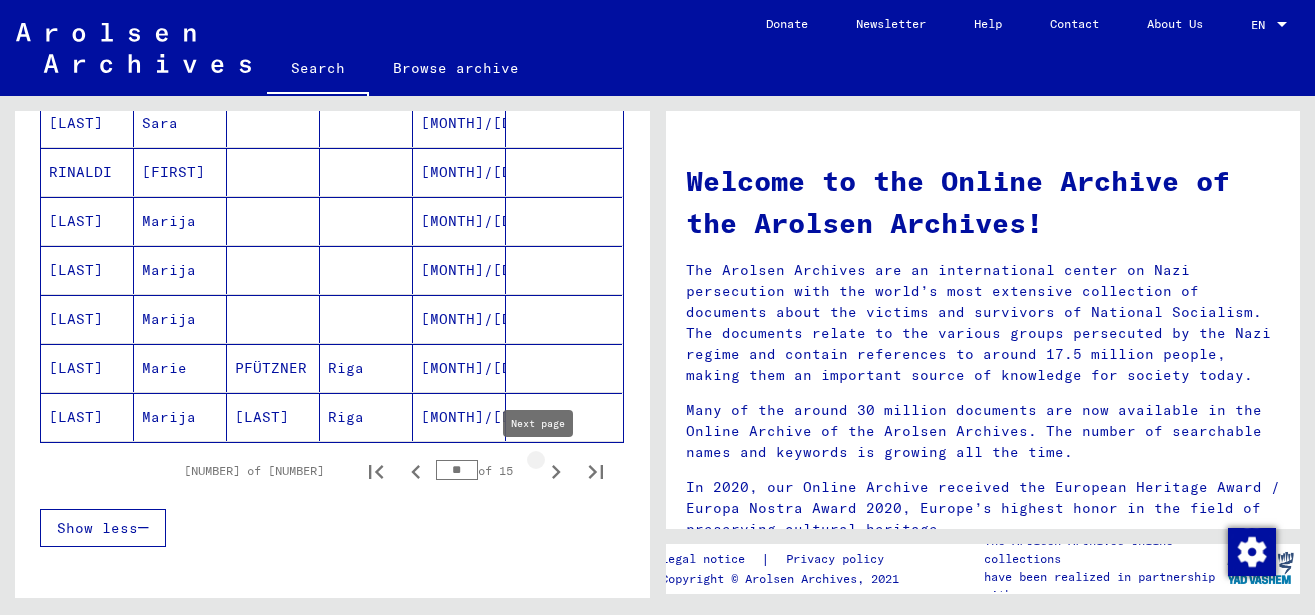 click 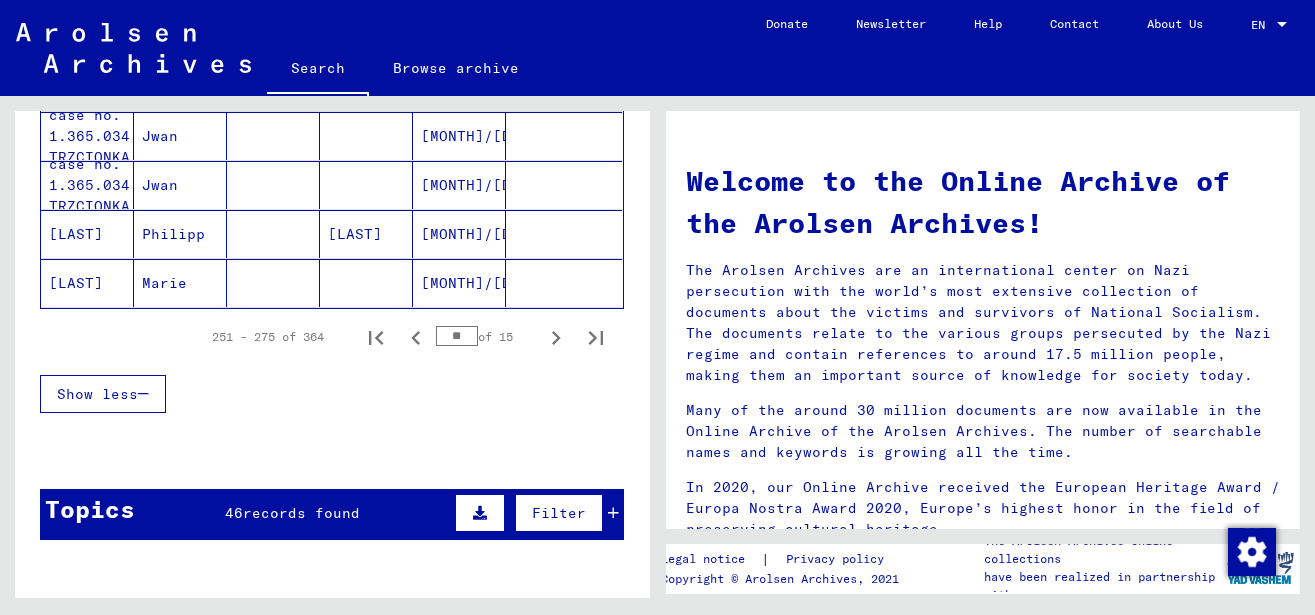 scroll, scrollTop: 1404, scrollLeft: 0, axis: vertical 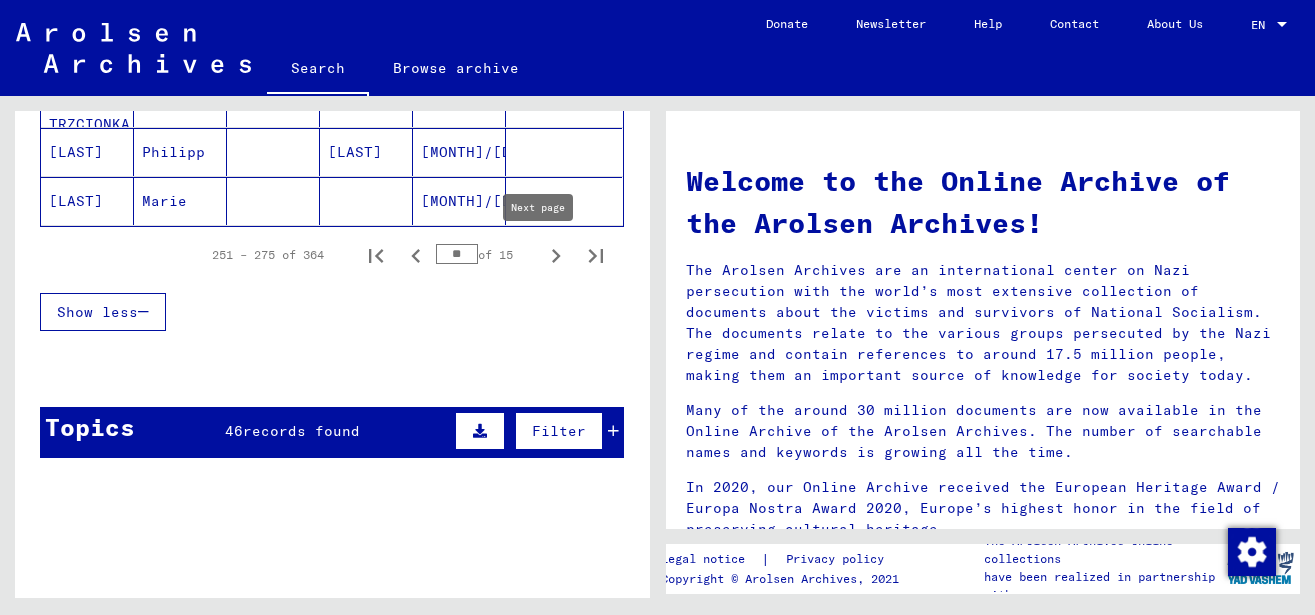 click 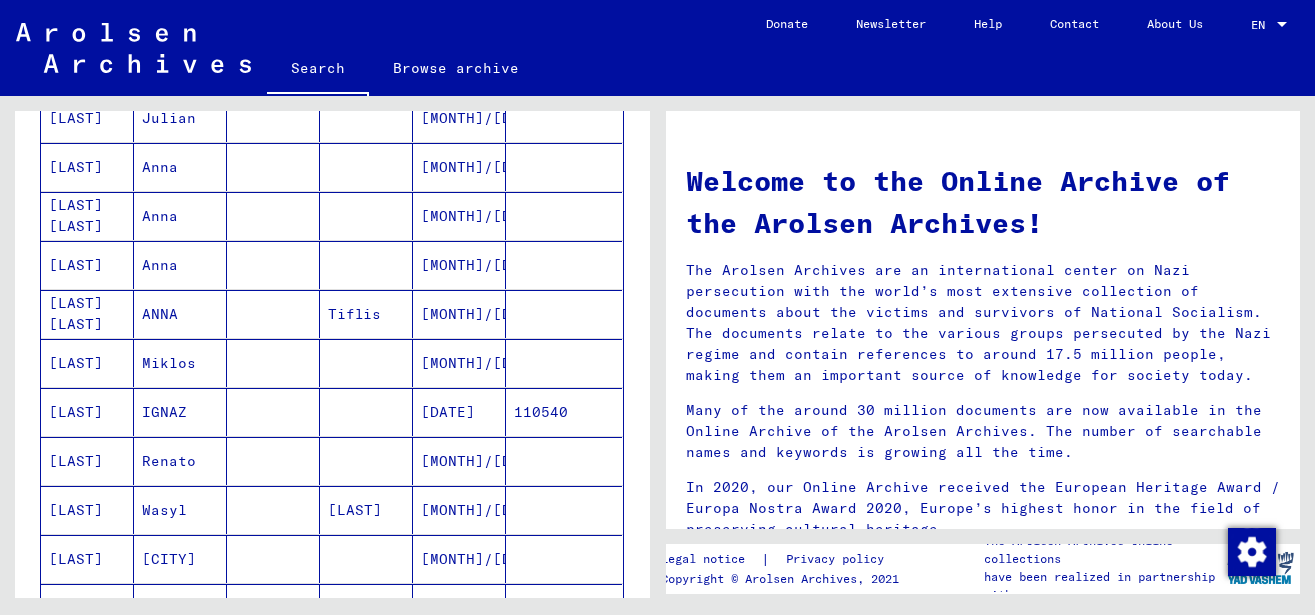 scroll, scrollTop: 972, scrollLeft: 0, axis: vertical 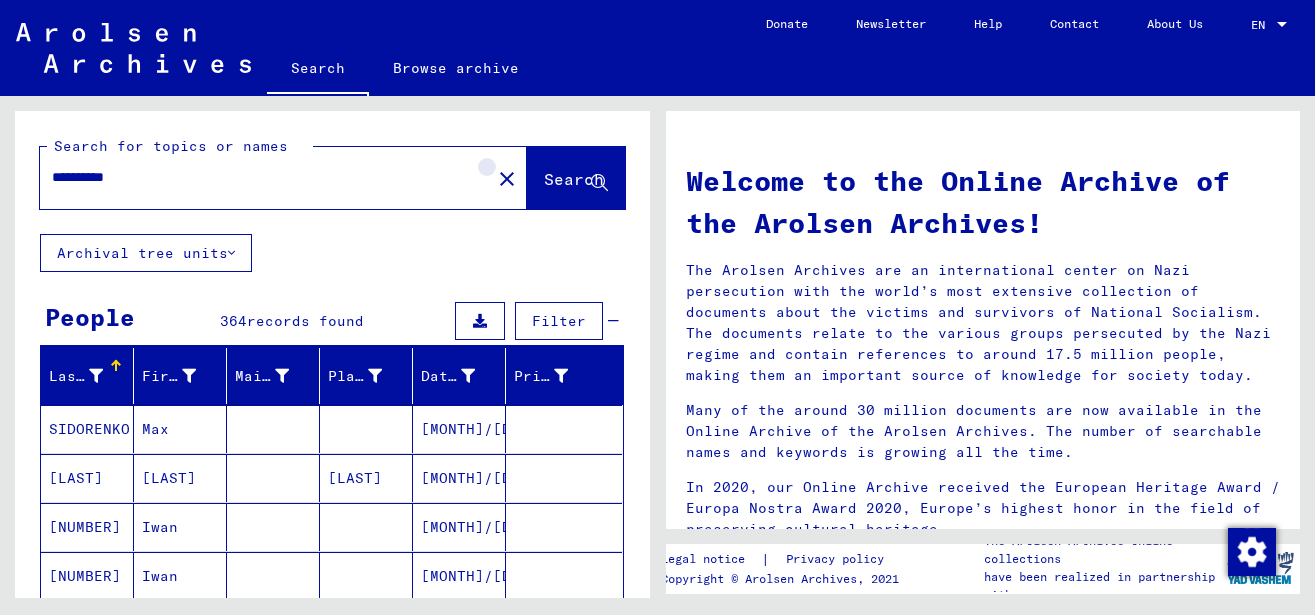 click on "close" 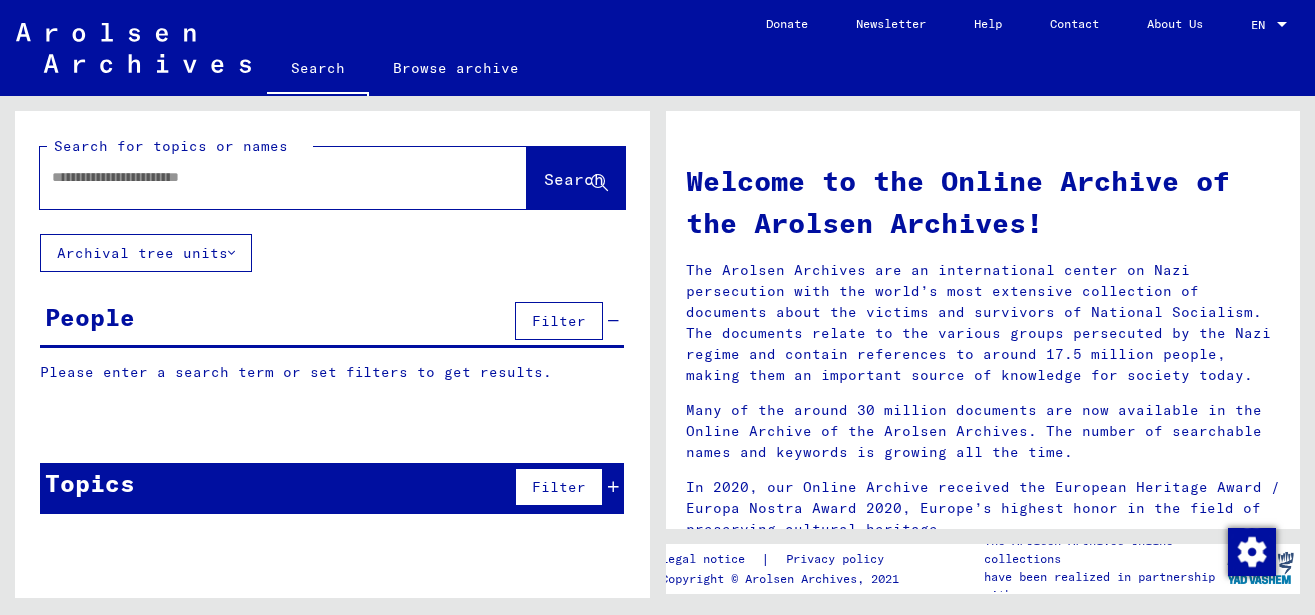 click at bounding box center (259, 177) 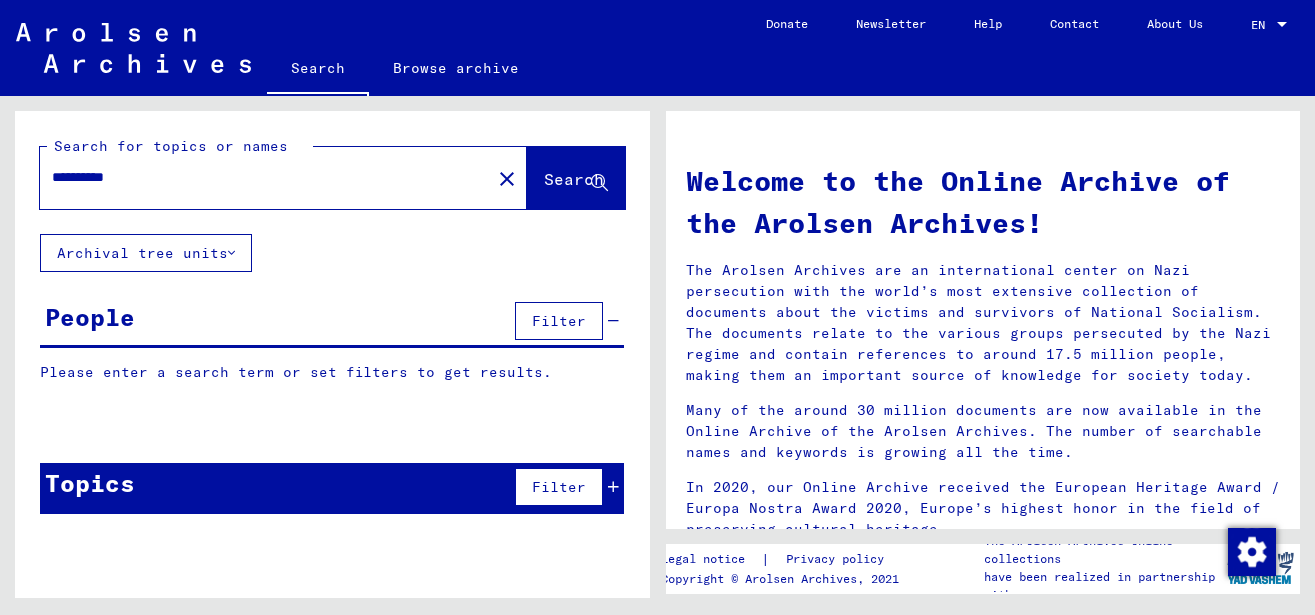type on "**********" 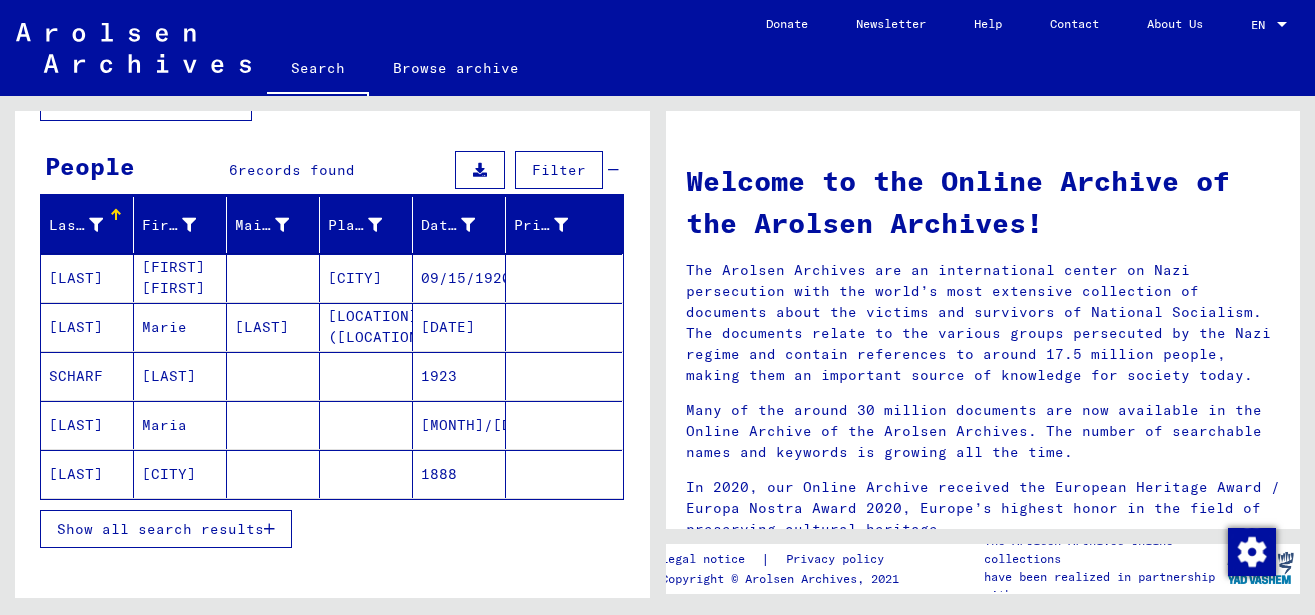 scroll, scrollTop: 216, scrollLeft: 0, axis: vertical 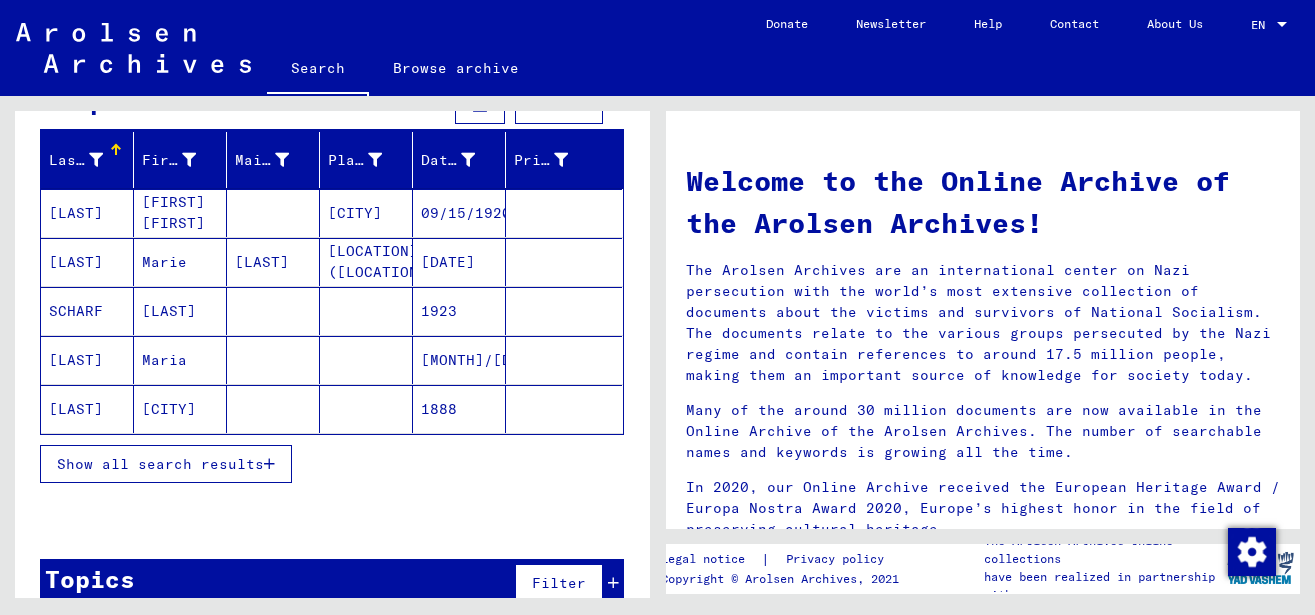 click on "Show all search results" at bounding box center [160, 464] 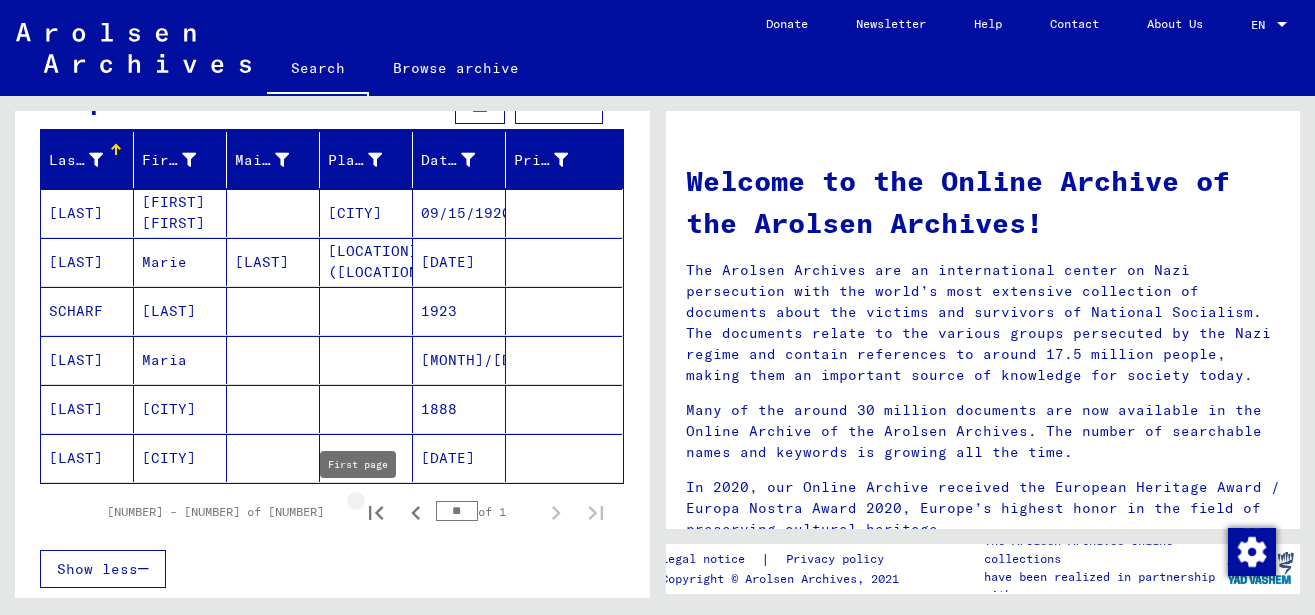 click 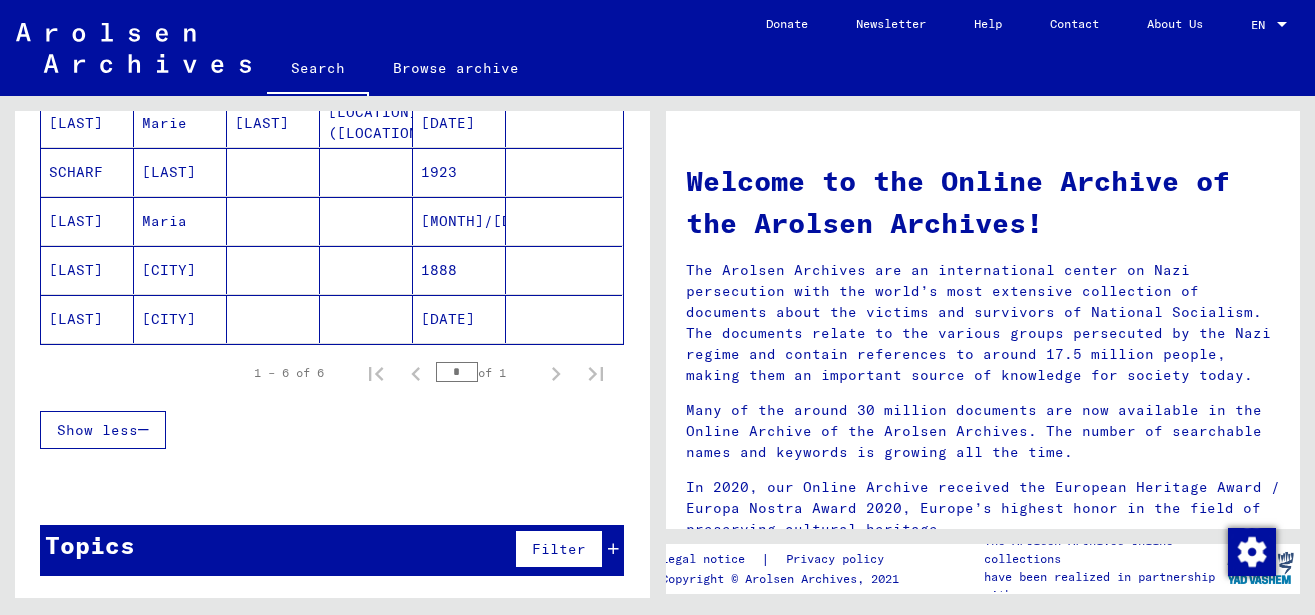 scroll, scrollTop: 0, scrollLeft: 0, axis: both 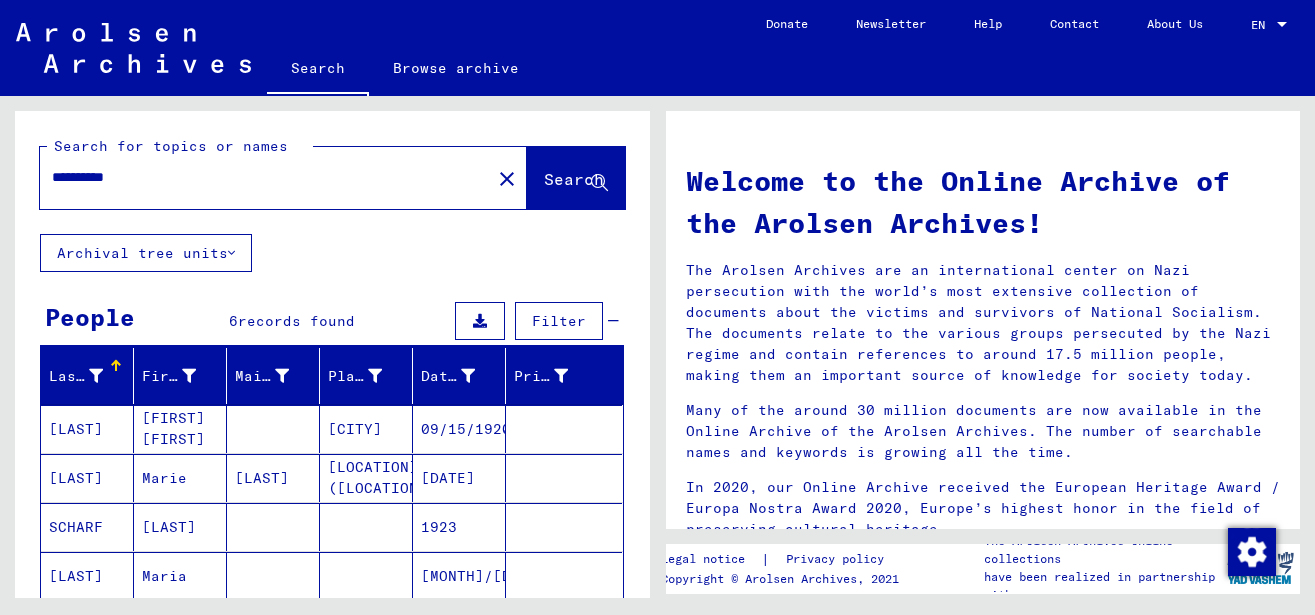 drag, startPoint x: 149, startPoint y: 180, endPoint x: -37, endPoint y: 182, distance: 186.01076 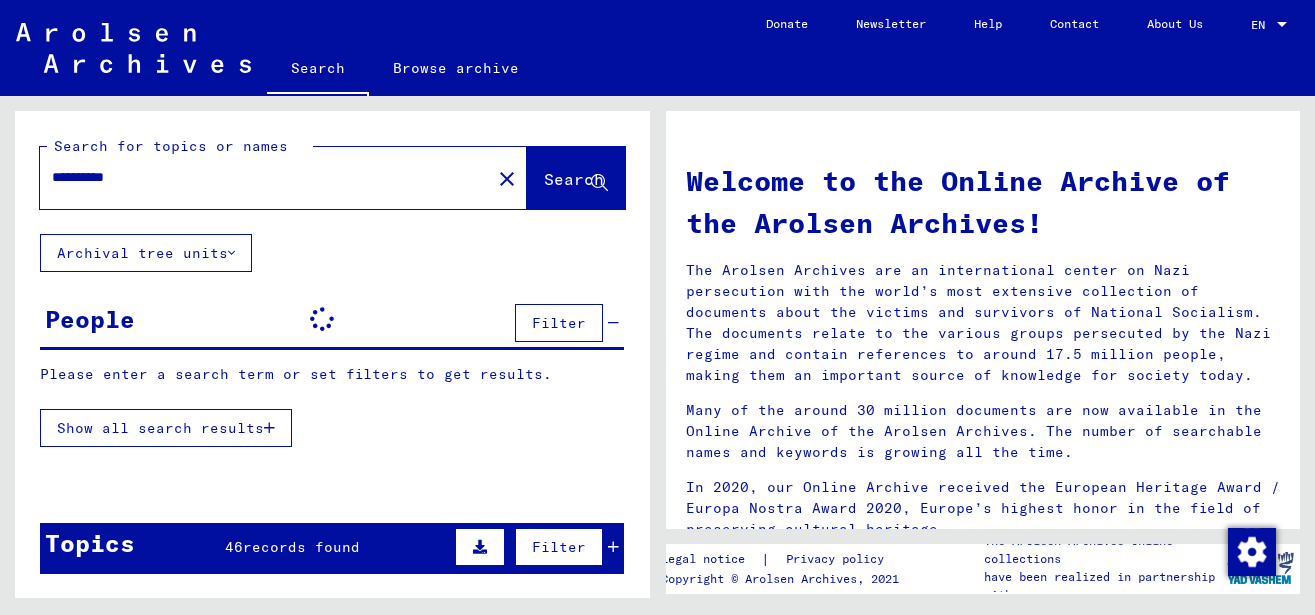 click on "records found" at bounding box center (301, 547) 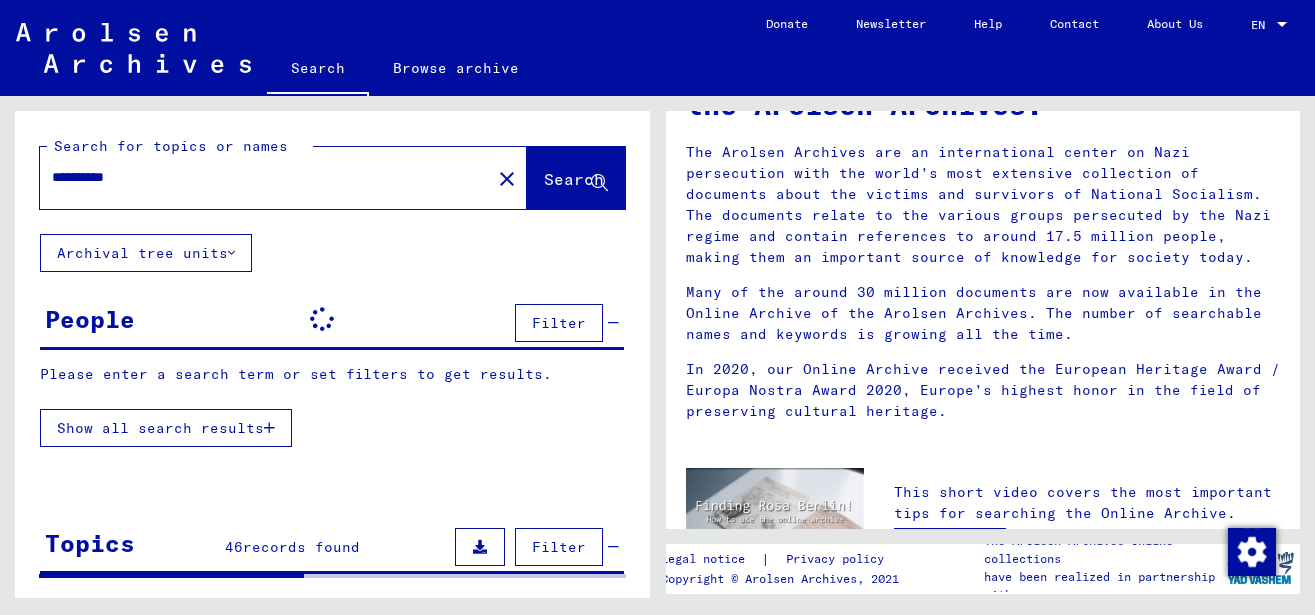 scroll, scrollTop: 188, scrollLeft: 0, axis: vertical 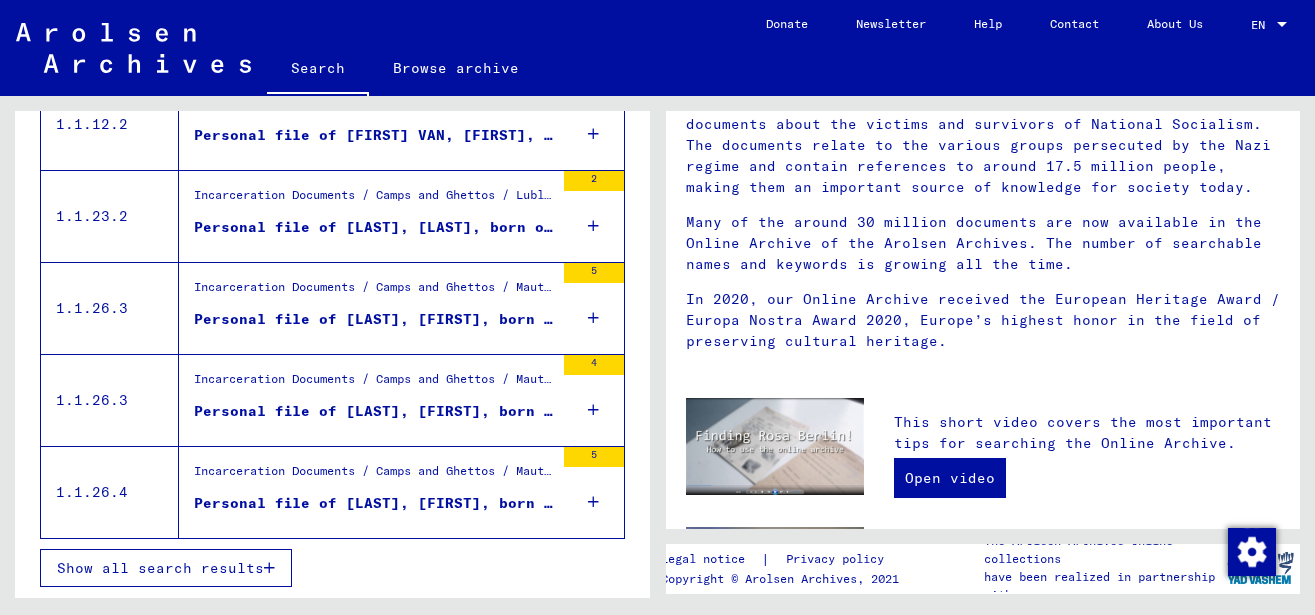 click on "Show all search results" at bounding box center (160, 568) 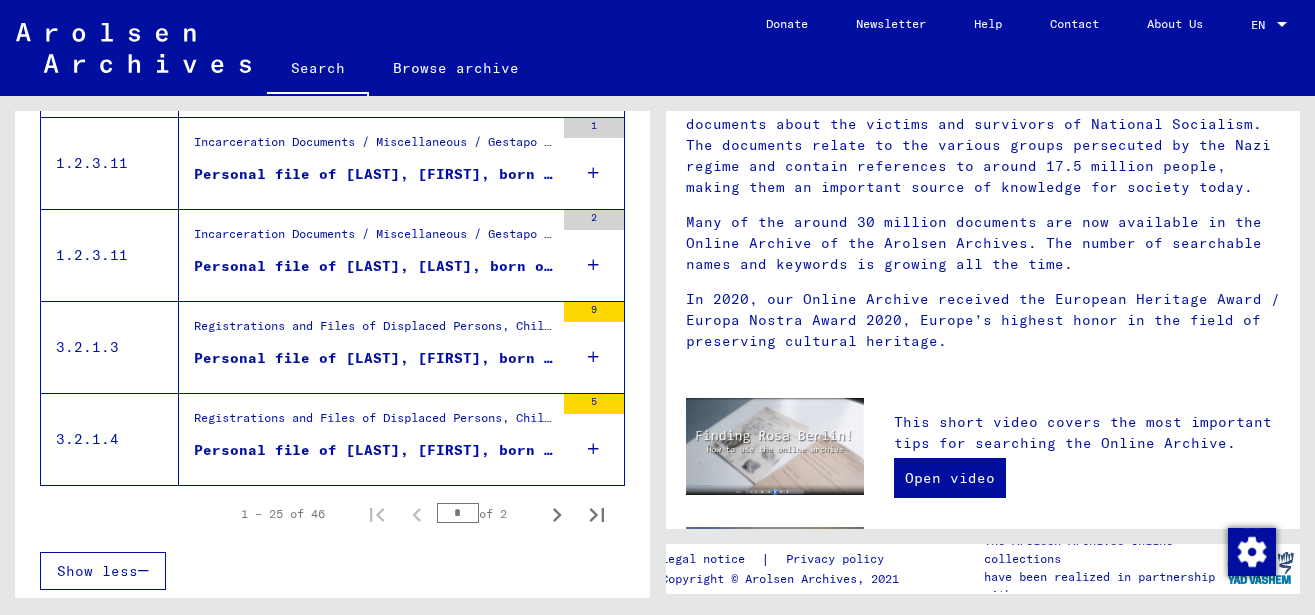 scroll, scrollTop: 2319, scrollLeft: 0, axis: vertical 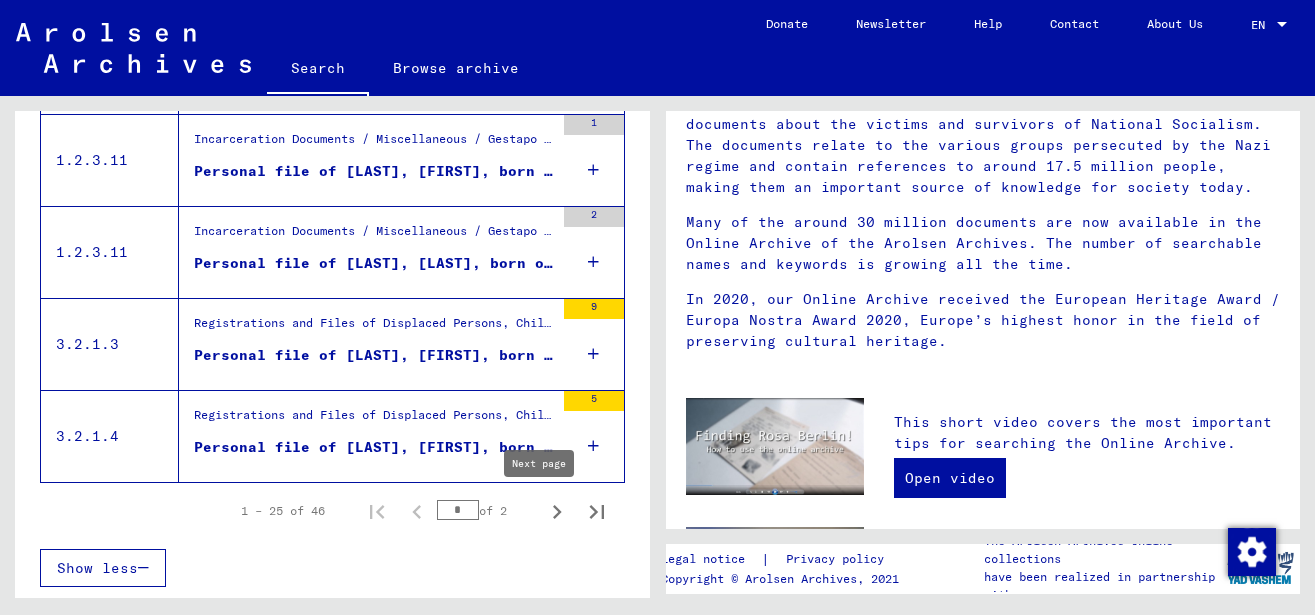 click 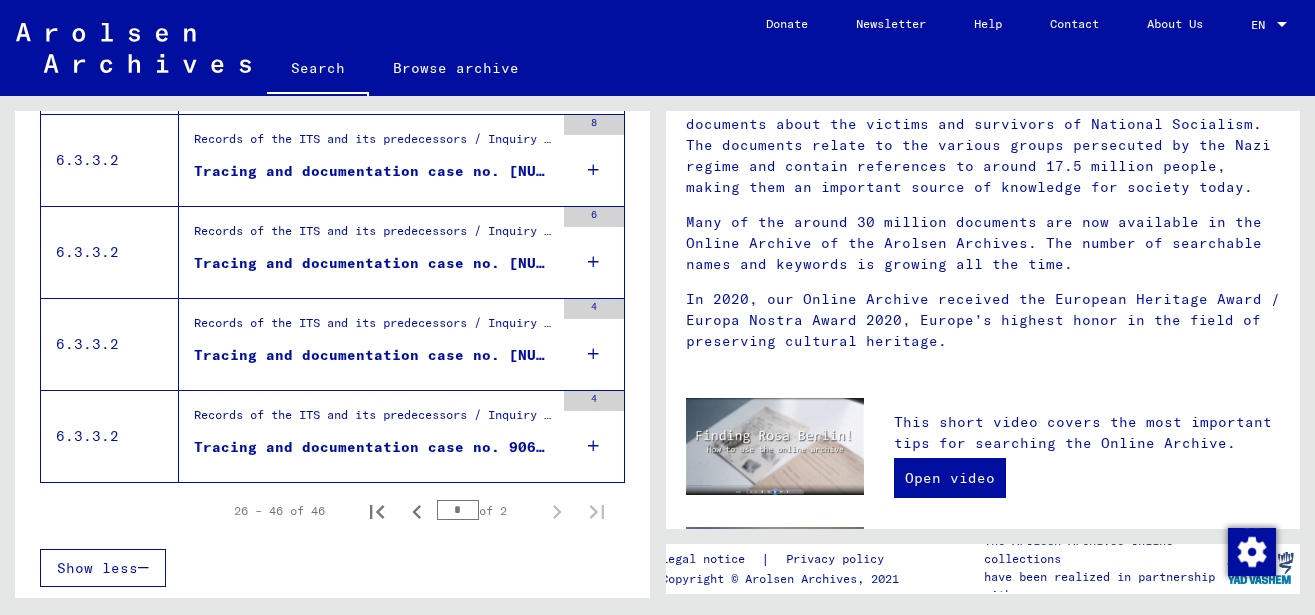 scroll, scrollTop: 1951, scrollLeft: 0, axis: vertical 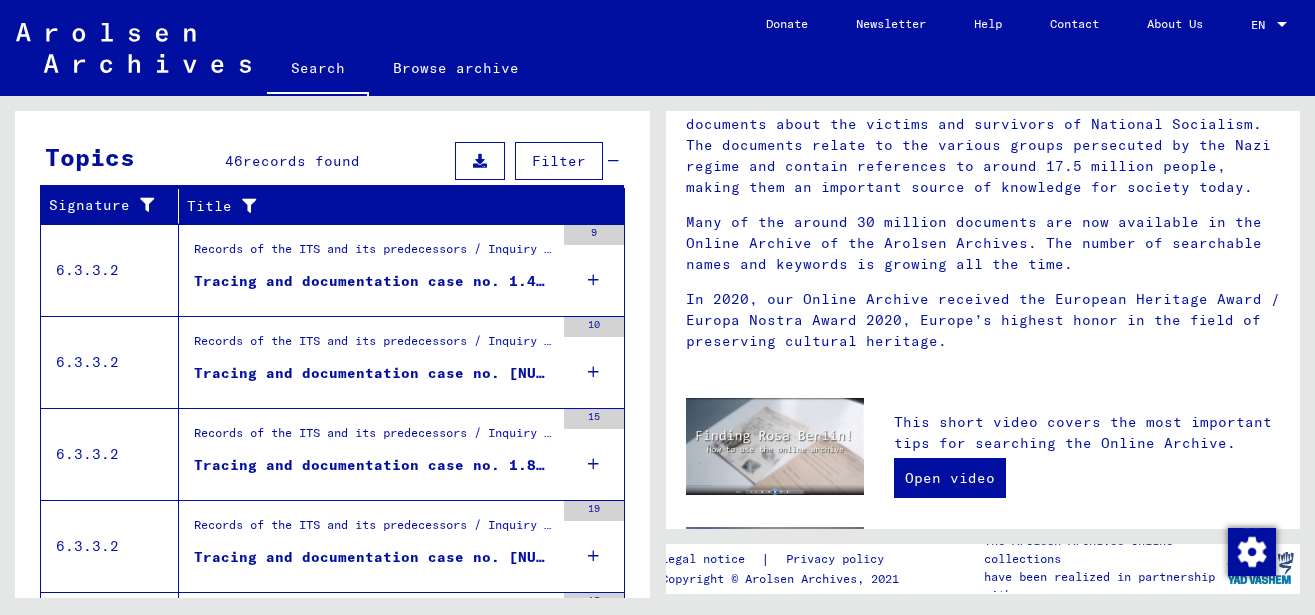 click on "Records of the ITS and its predecessors / Inquiry processing / ITS case files as of 1947 / Repository of T/D cases / Tracing and documentation cases with (T/D) numbers between 1.250.000 and 1.499.999 / Tracing and documentation cases with (T/D) numbers between 1.412.500 and 1.412.999" at bounding box center (374, 255) 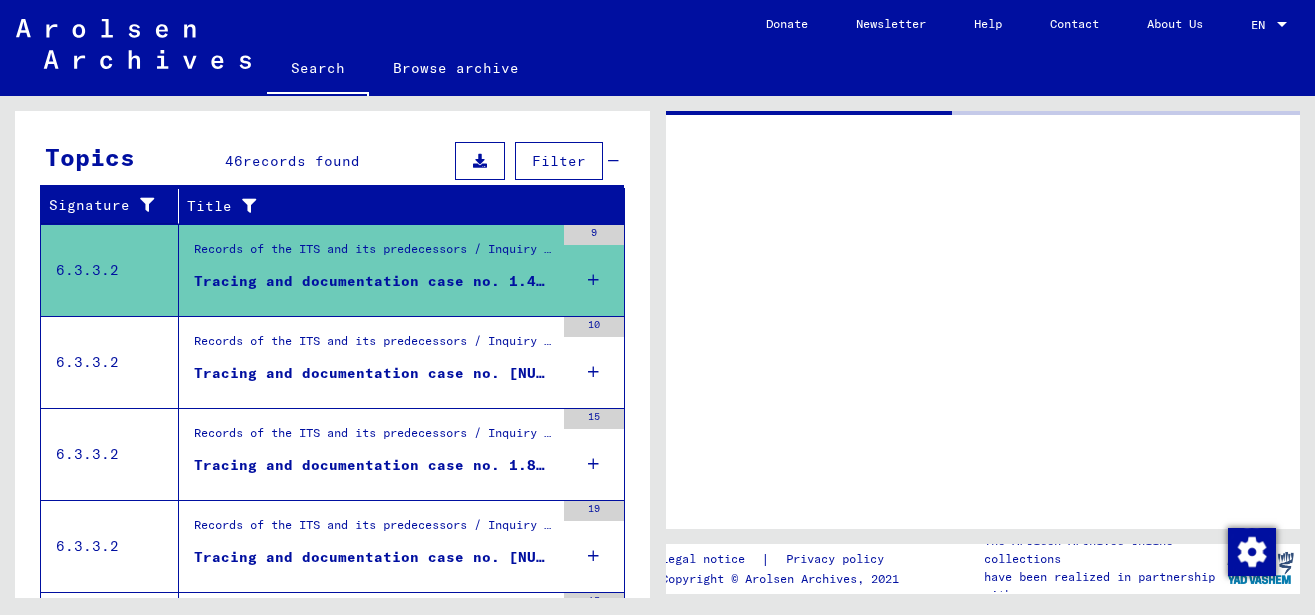 scroll, scrollTop: 0, scrollLeft: 0, axis: both 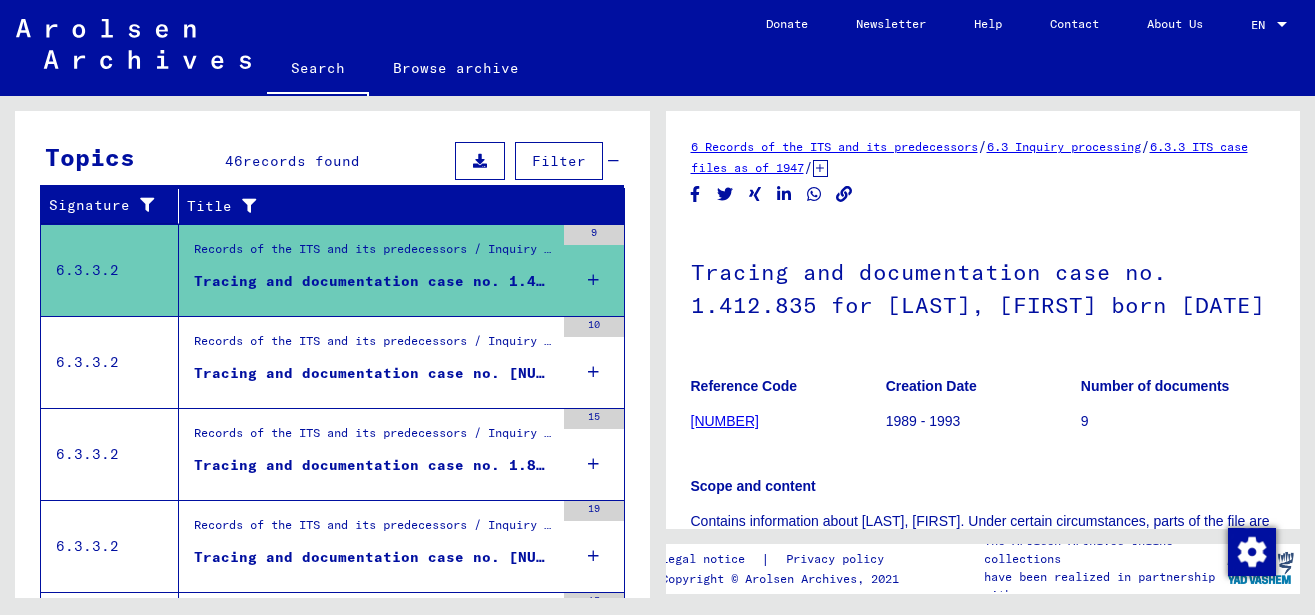 click on "Tracing and documentation case no. [NUMBER] for [LAST], [FIRST] born [DATE]" at bounding box center [374, 373] 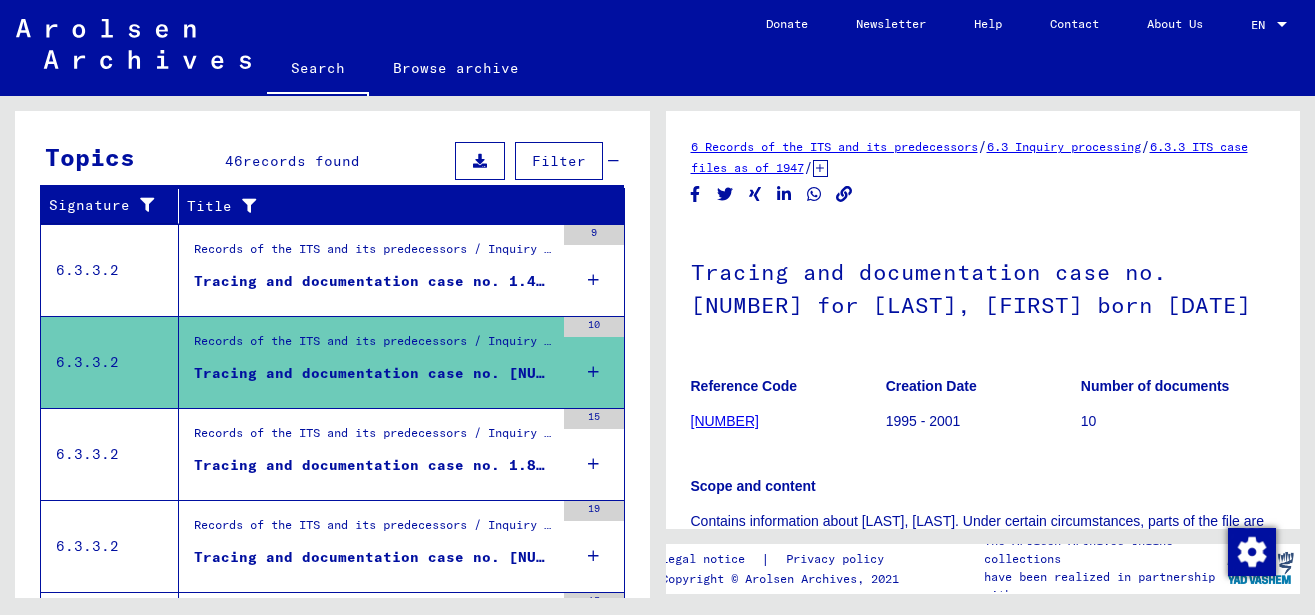 click on "Tracing and documentation case no. 1.891.593 for [LAST], [FIRST] born 11.12.1891" at bounding box center [374, 465] 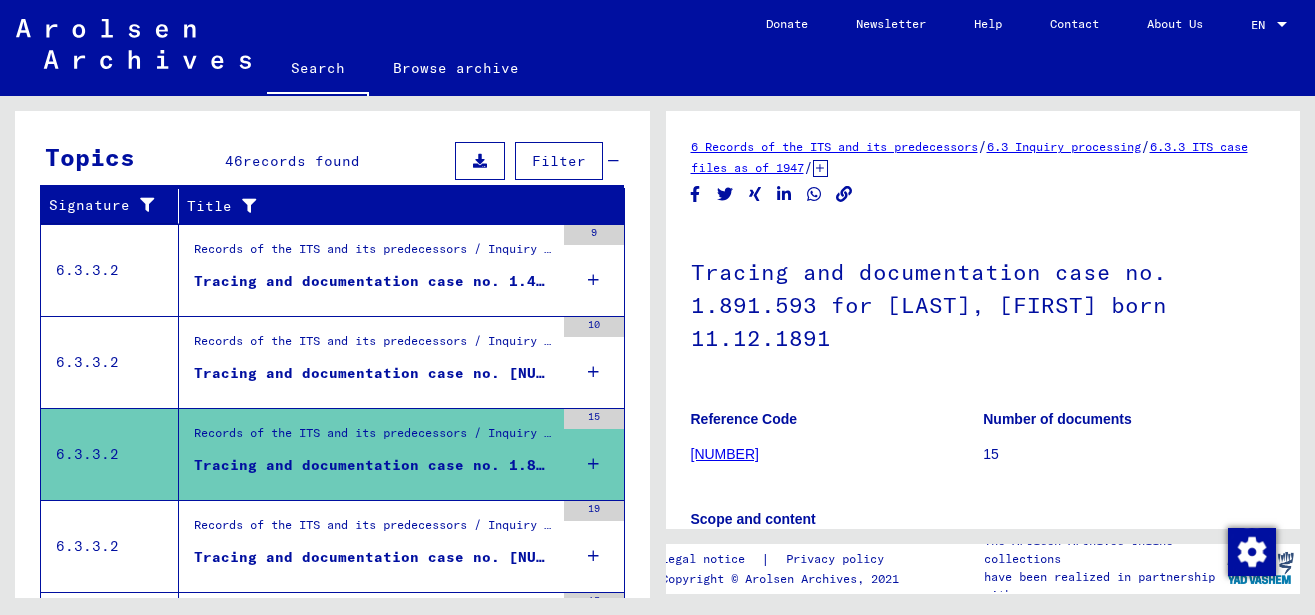 click on "Records of the ITS and its predecessors / Inquiry processing / ITS case files as of 1947 / Repository of T/D cases / Tracing and documentation cases with (T/D) numbers between 1 bis 249.999 / Tracing and documentation cases with (T/D) numbers between 114.500 and 114.999" at bounding box center [374, 530] 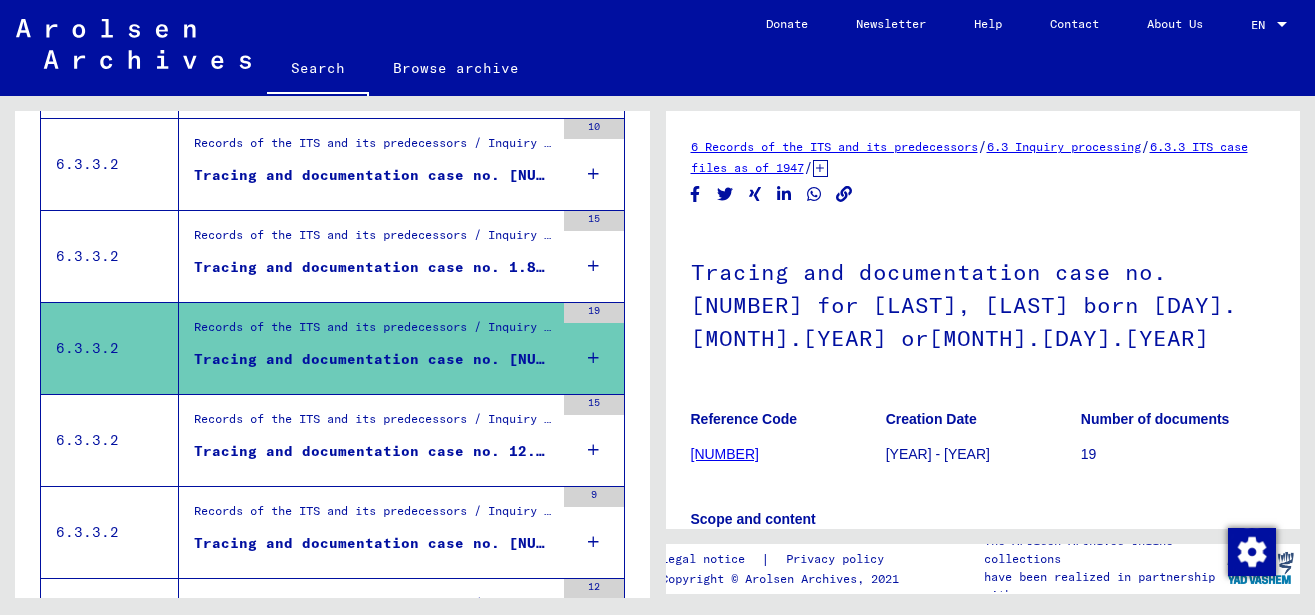 scroll, scrollTop: 493, scrollLeft: 0, axis: vertical 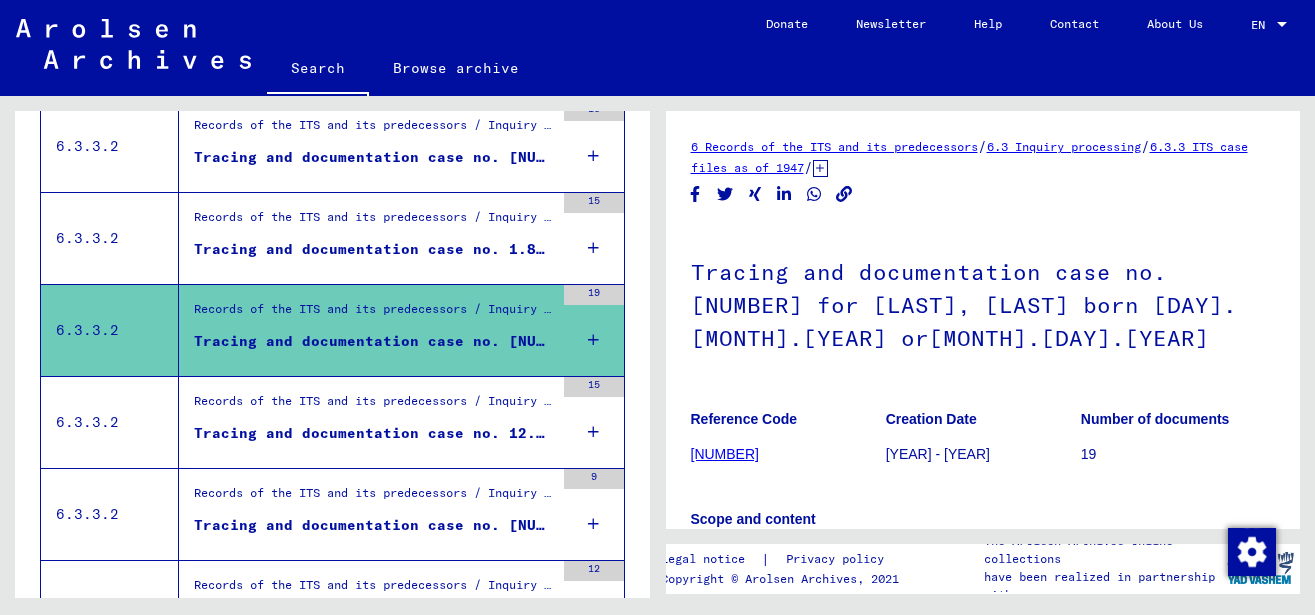 click on "Tracing and documentation case no. 12.334 for [LAST], [FIRST] born [DATE]" at bounding box center (374, 438) 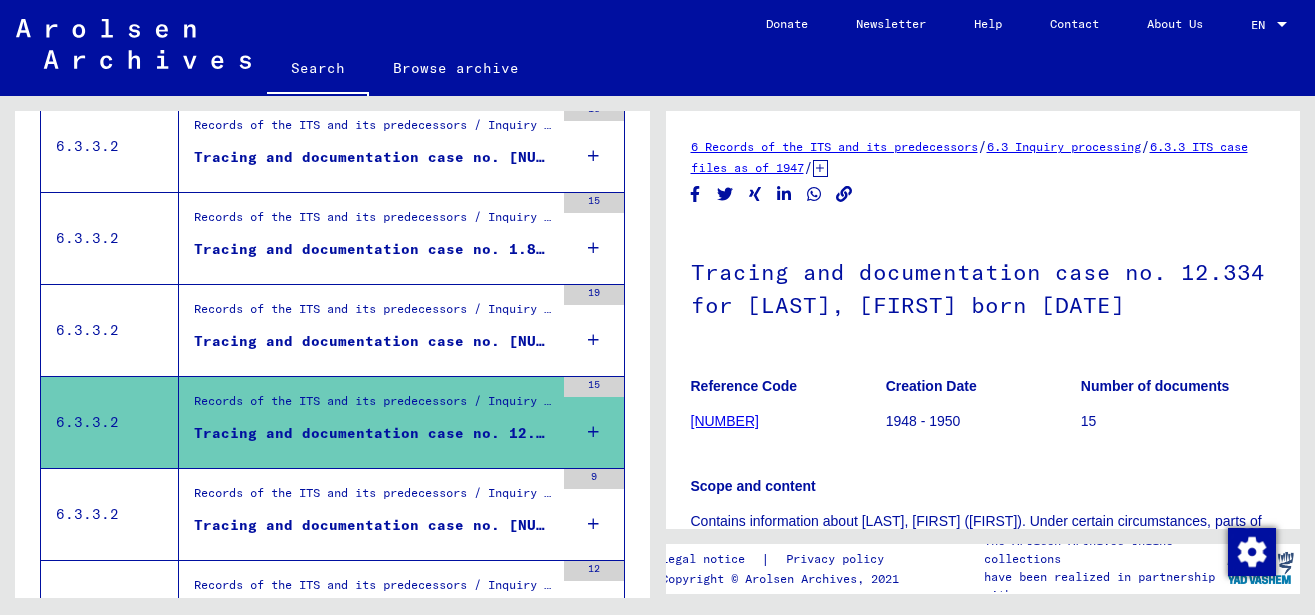 click on "Records of the ITS and its predecessors / Inquiry processing / ITS case files as of 1947 / Repository of T/D cases / Tracing and documentation cases with (T/D) numbers between 1 bis 249.999 / Tracing and documentation cases with (T/D) numbers between 246.500 and 246.999" at bounding box center [374, 499] 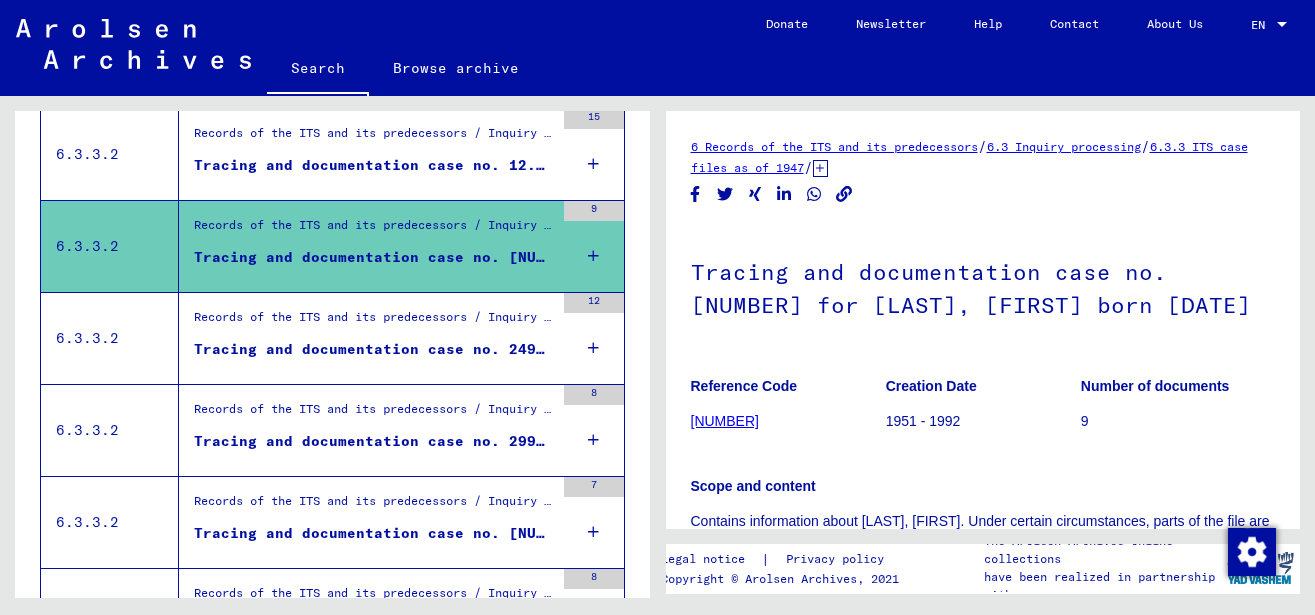 scroll, scrollTop: 817, scrollLeft: 0, axis: vertical 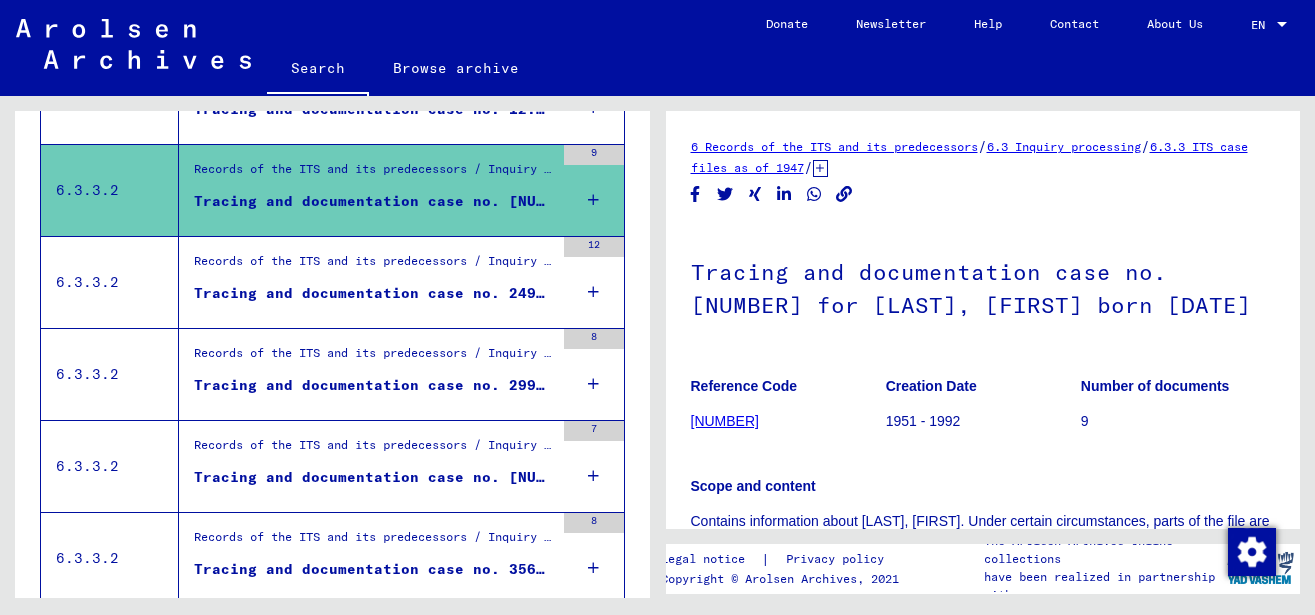 click on "Tracing and documentation case no. 249.470 for [LAST], [FIRST] born [DATE]" at bounding box center [374, 293] 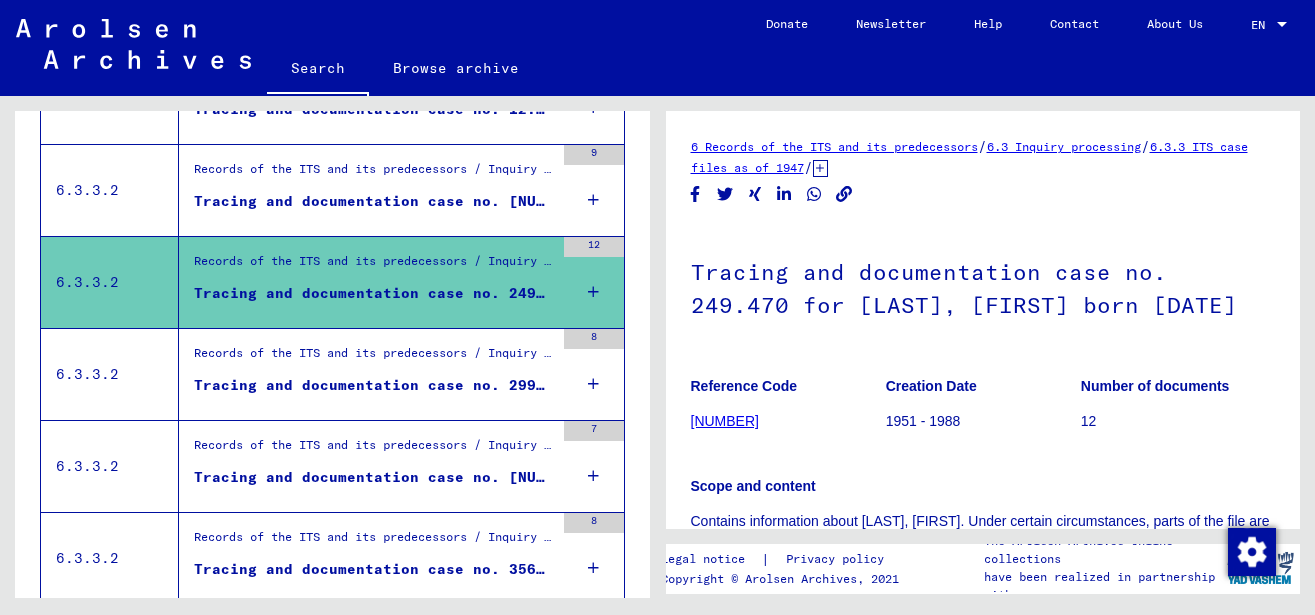 click on "Tracing and documentation case no. 299.435 for [LAST], [FIRST] born [DATE]" at bounding box center (374, 385) 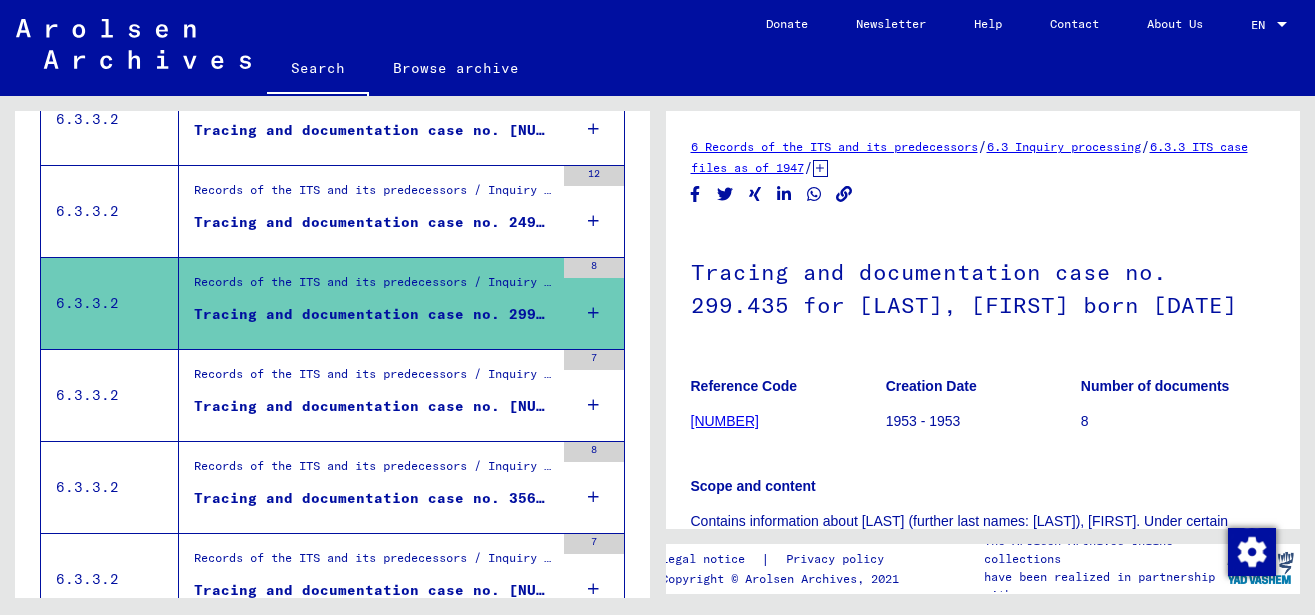 scroll, scrollTop: 925, scrollLeft: 0, axis: vertical 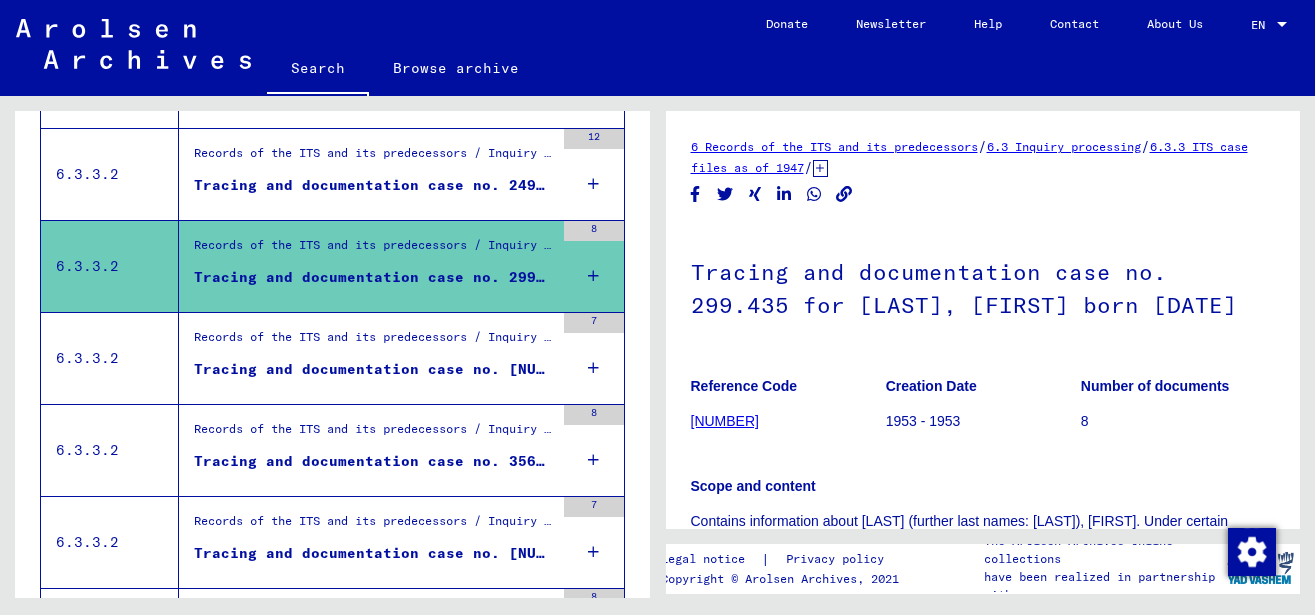 click on "Tracing and documentation case no. [NUMBER] for [LAST], [FIRST] born [MONTH].[MONTH].[YEAR]" at bounding box center [374, 369] 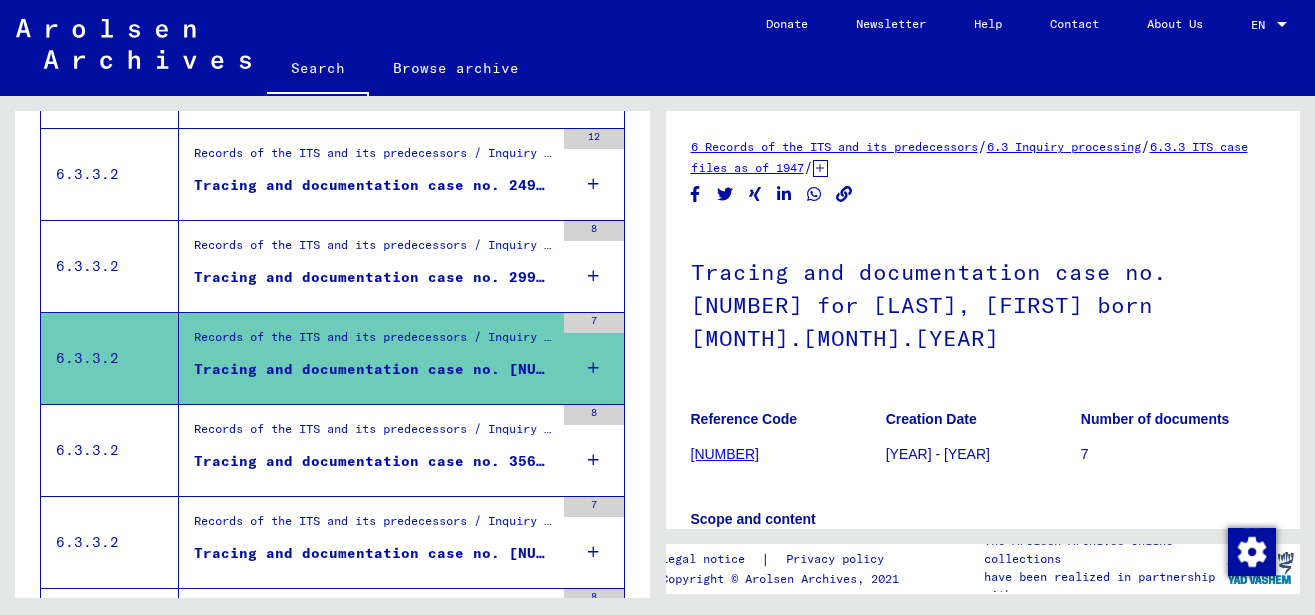 scroll, scrollTop: 1033, scrollLeft: 0, axis: vertical 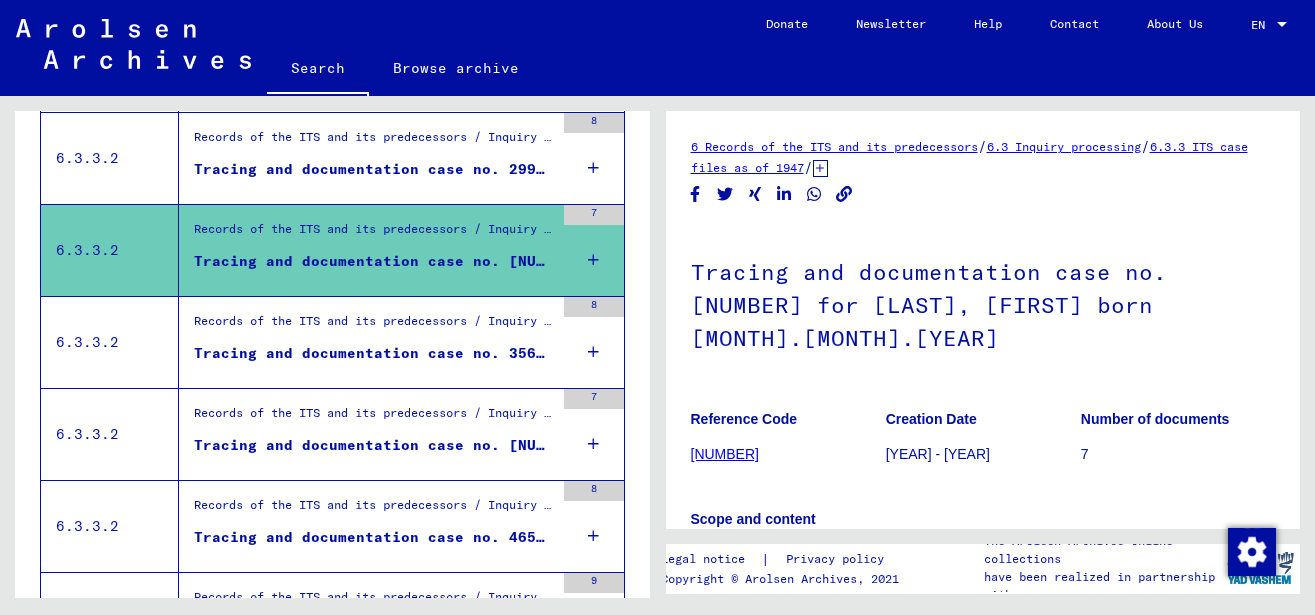click on "Tracing and documentation case no. 356.805 for [LAST], [FIRST] born [DATE]" at bounding box center [374, 353] 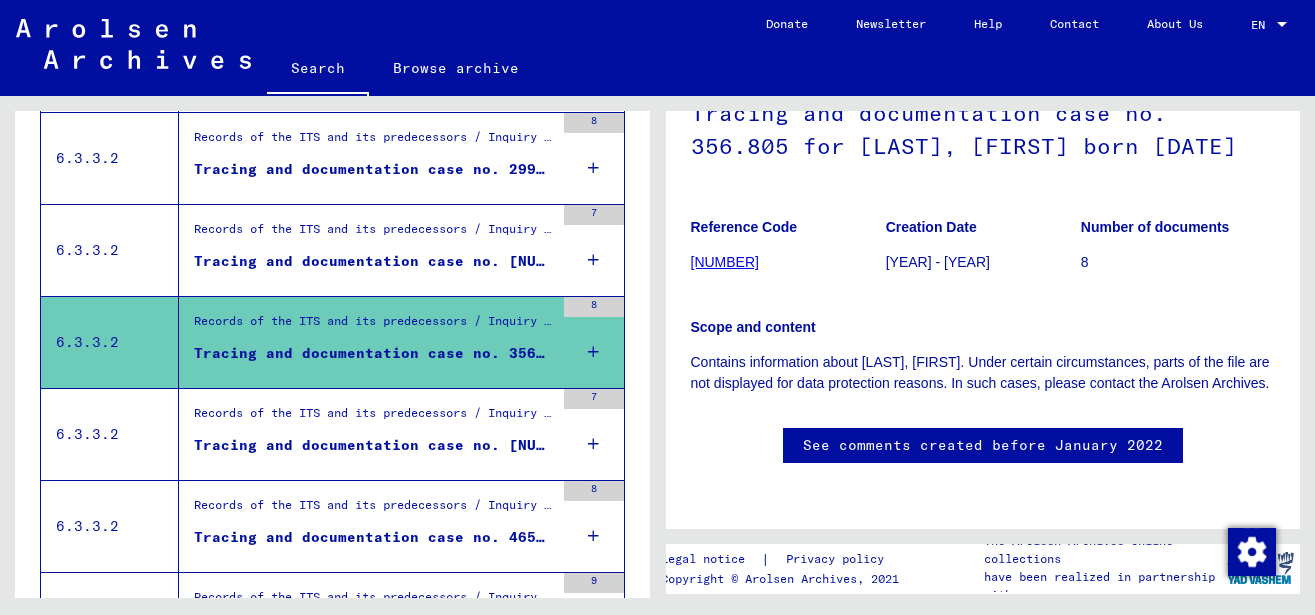 scroll, scrollTop: 540, scrollLeft: 0, axis: vertical 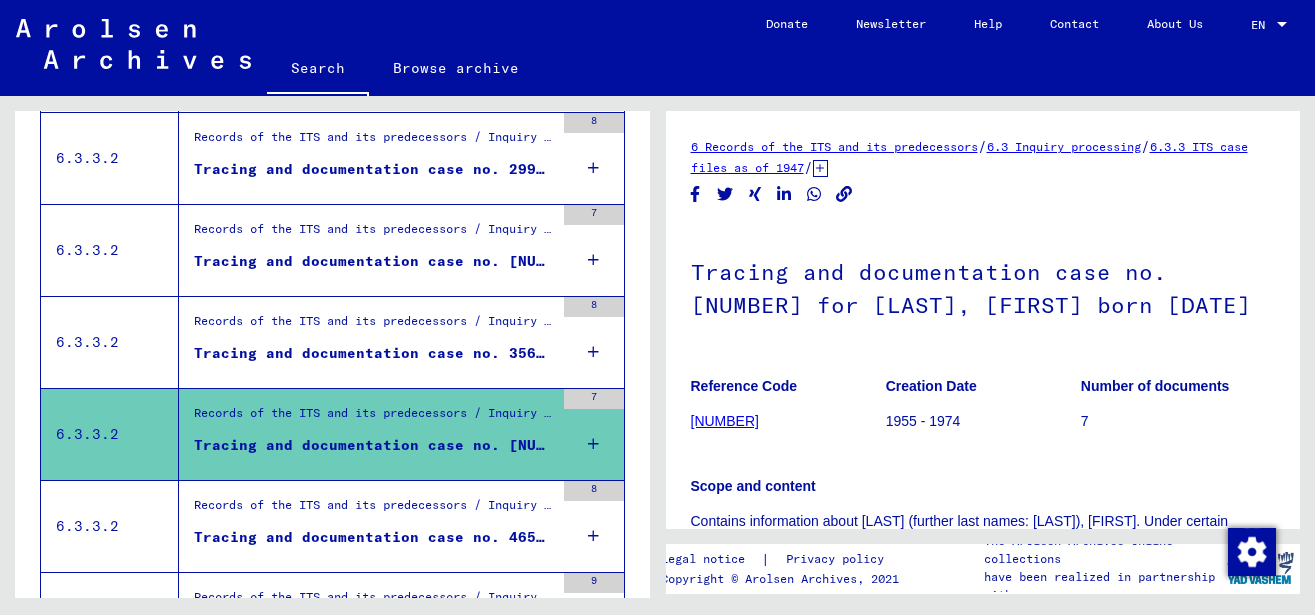 click on "Tracing and documentation case no. 465.812 for [LAST], [FIRST] born 11.12.1891" at bounding box center (374, 537) 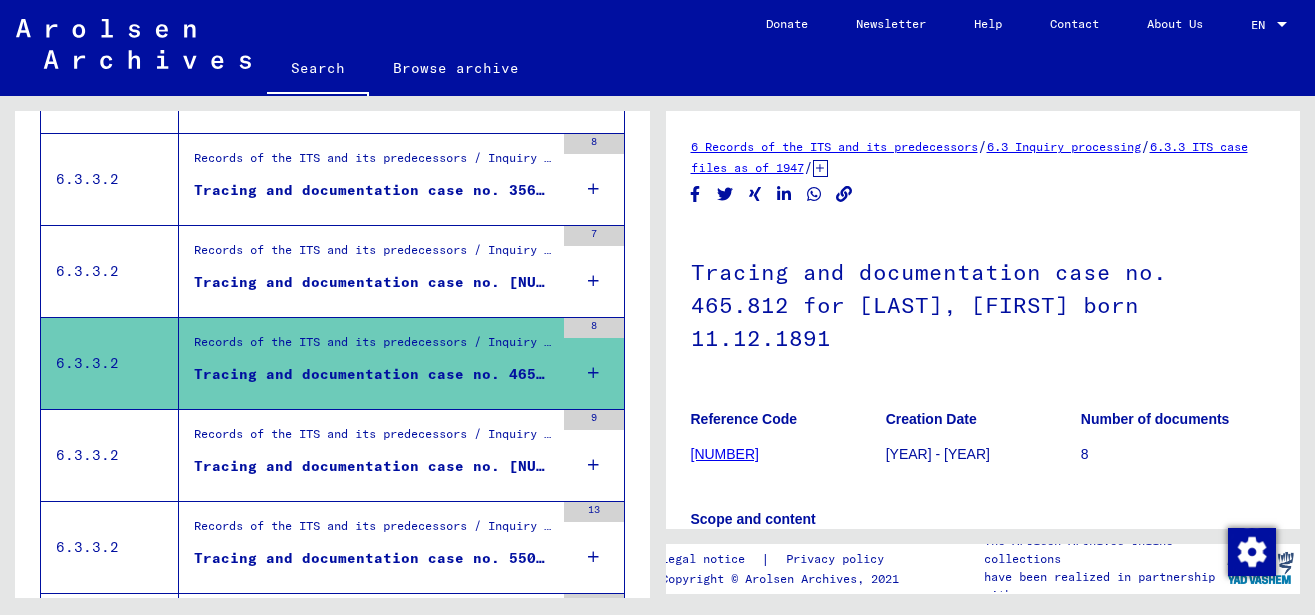 scroll, scrollTop: 1357, scrollLeft: 0, axis: vertical 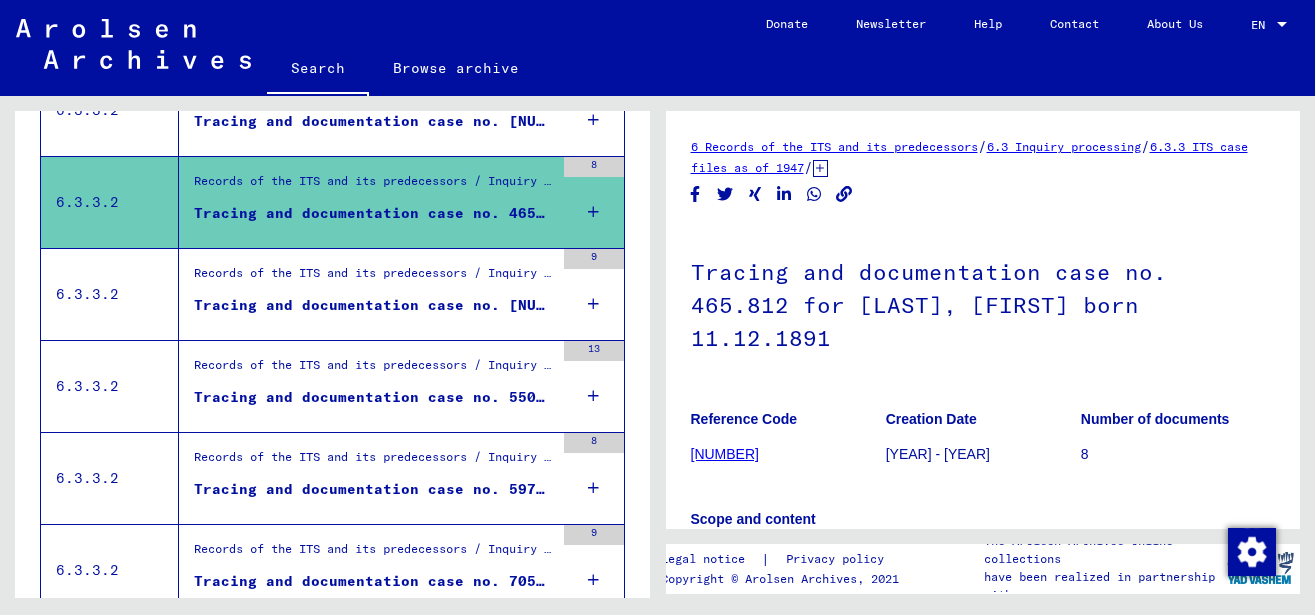 click on "Tracing and documentation case no. [NUMBER] for [LAST], [FIRST] born [DATE]" at bounding box center (374, 305) 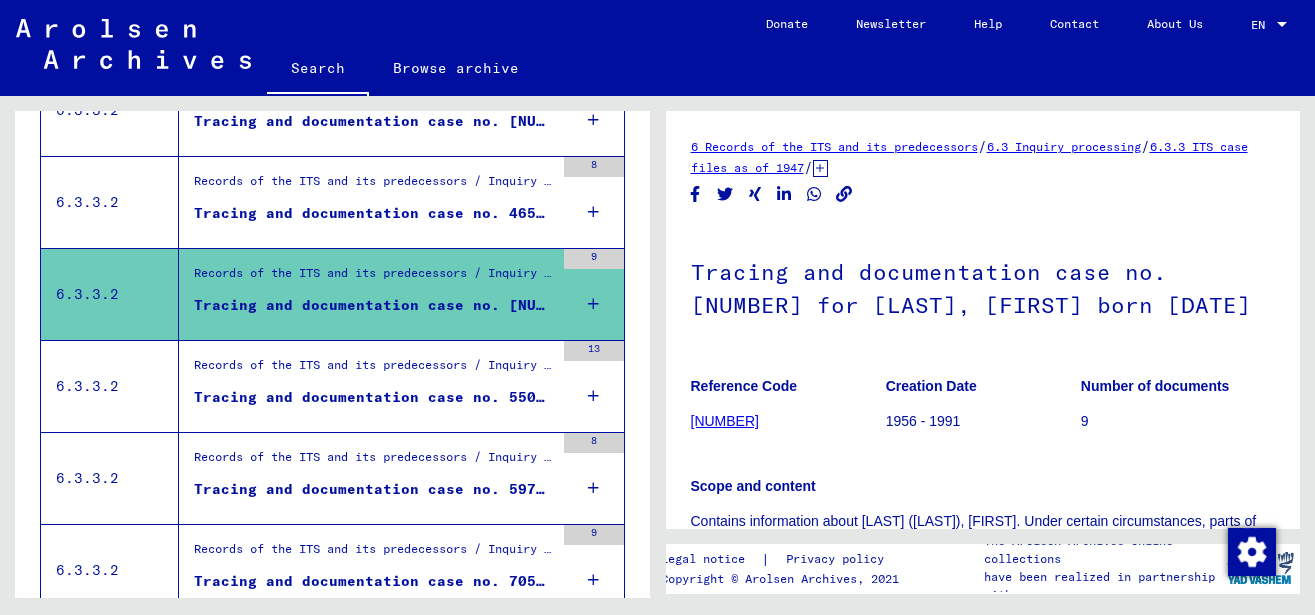 click on "Tracing and documentation case no. 550.453 for [LAST], [FIRST] born 11.12.1891" at bounding box center (374, 397) 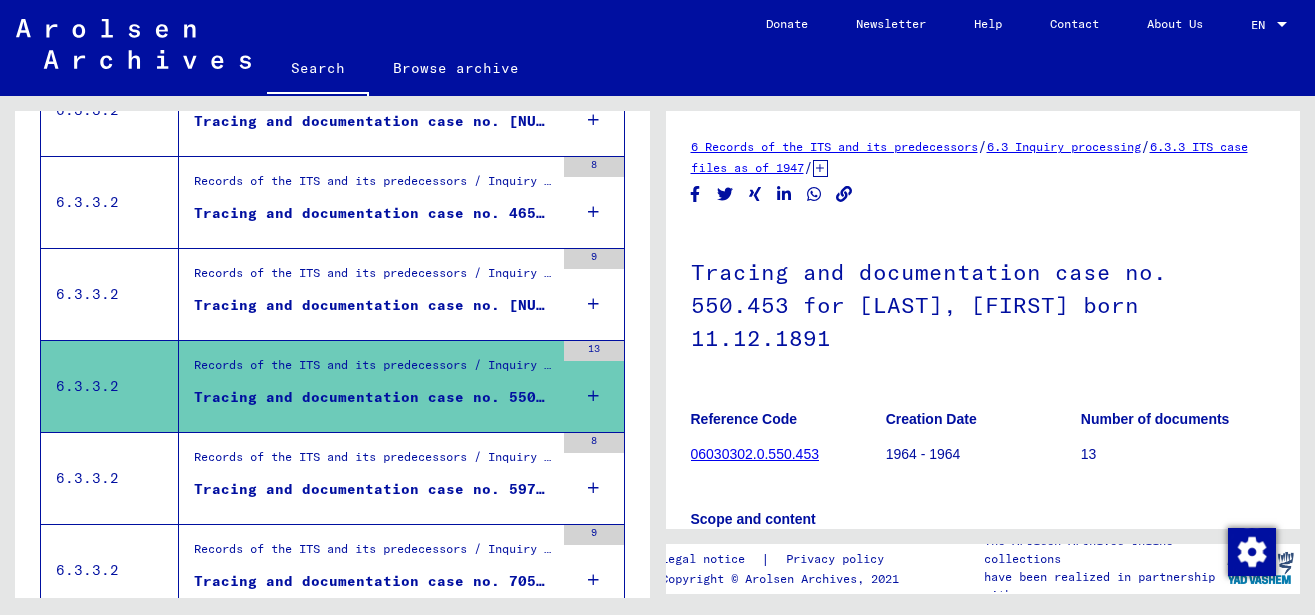click on "Records of the ITS and its predecessors / Inquiry processing / ITS case files as of 1947 / Repository of T/D cases / Tracing and documentation cases with (T/D) numbers between 500.000 and 749.999 / Tracing and documentation cases with (T/D) numbers between 597.500 and 597.999" at bounding box center (374, 462) 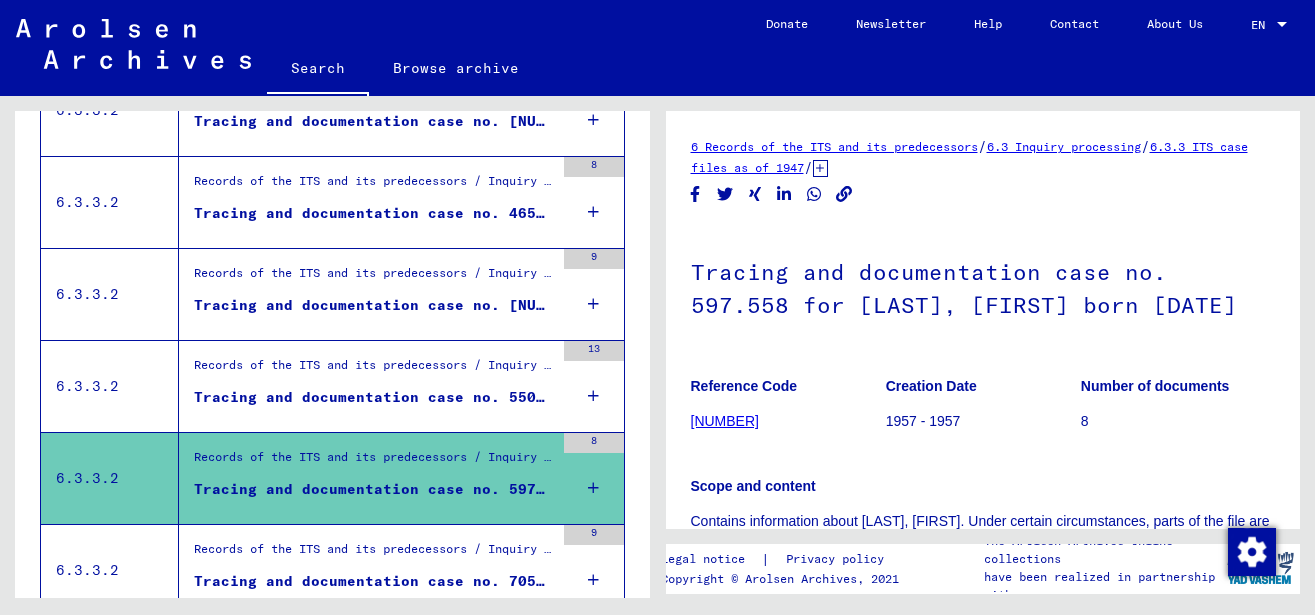 scroll, scrollTop: 1465, scrollLeft: 0, axis: vertical 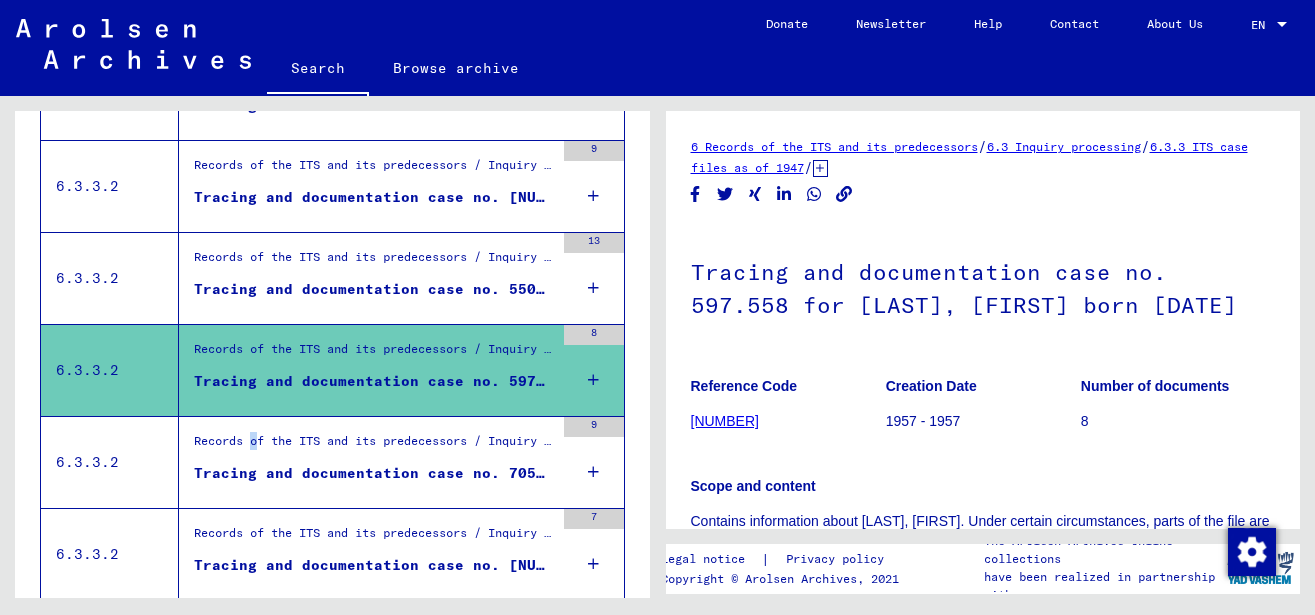 click on "Records of the ITS and its predecessors / Inquiry processing / ITS case files as of 1947 / Repository of T/D cases / Tracing and documentation cases with (T/D) numbers between 500.000 and 749.999 / Tracing and documentation cases with (T/D) numbers between 705.000 and 705.499" at bounding box center [374, 446] 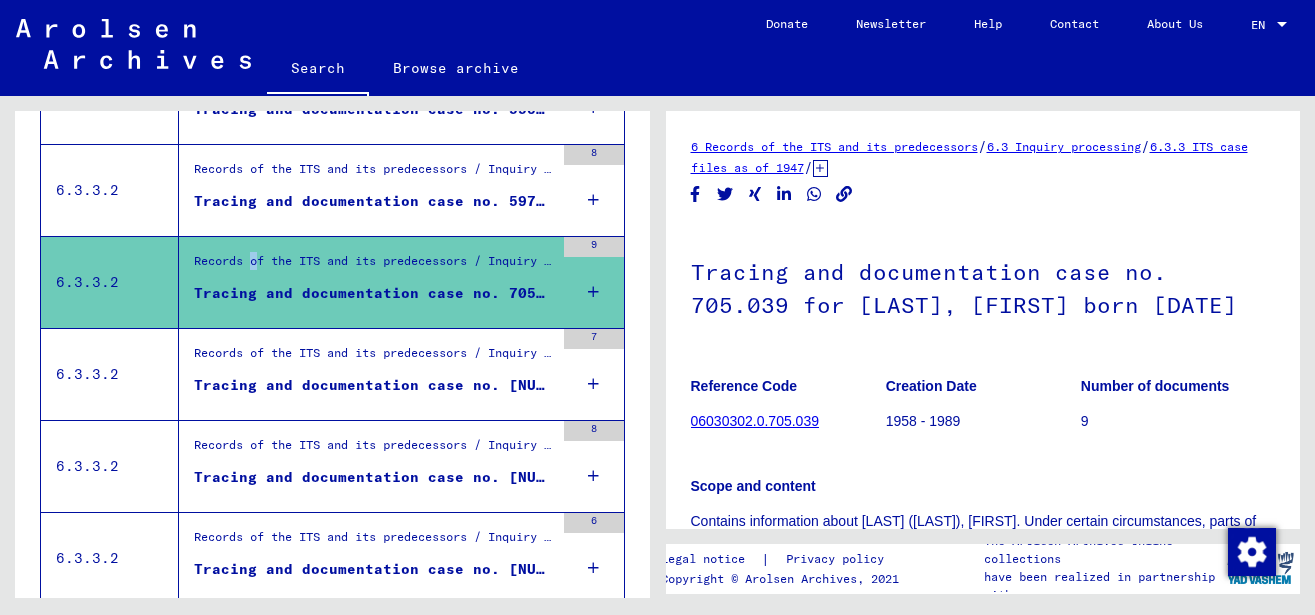 scroll, scrollTop: 1789, scrollLeft: 0, axis: vertical 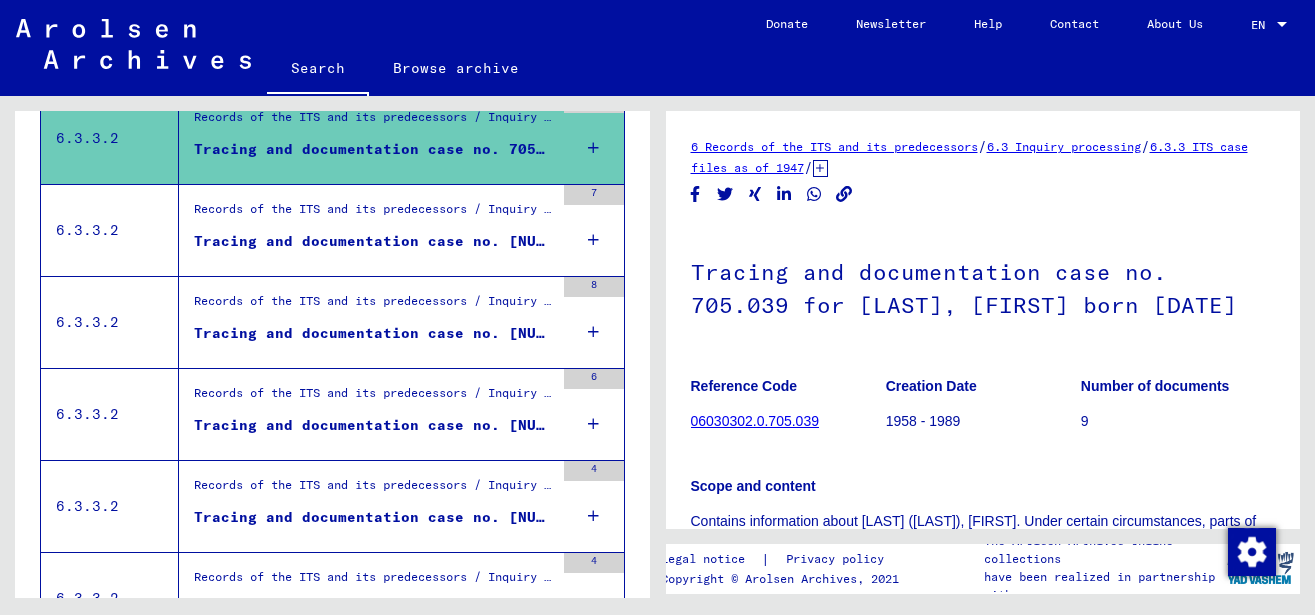 click on "Tracing and documentation case no. [NUMBER] for [LAST], [LAST] born [DAY].[MONTH].[YEAR] or[MONTH].[DAY].[YEAR]" at bounding box center [374, 246] 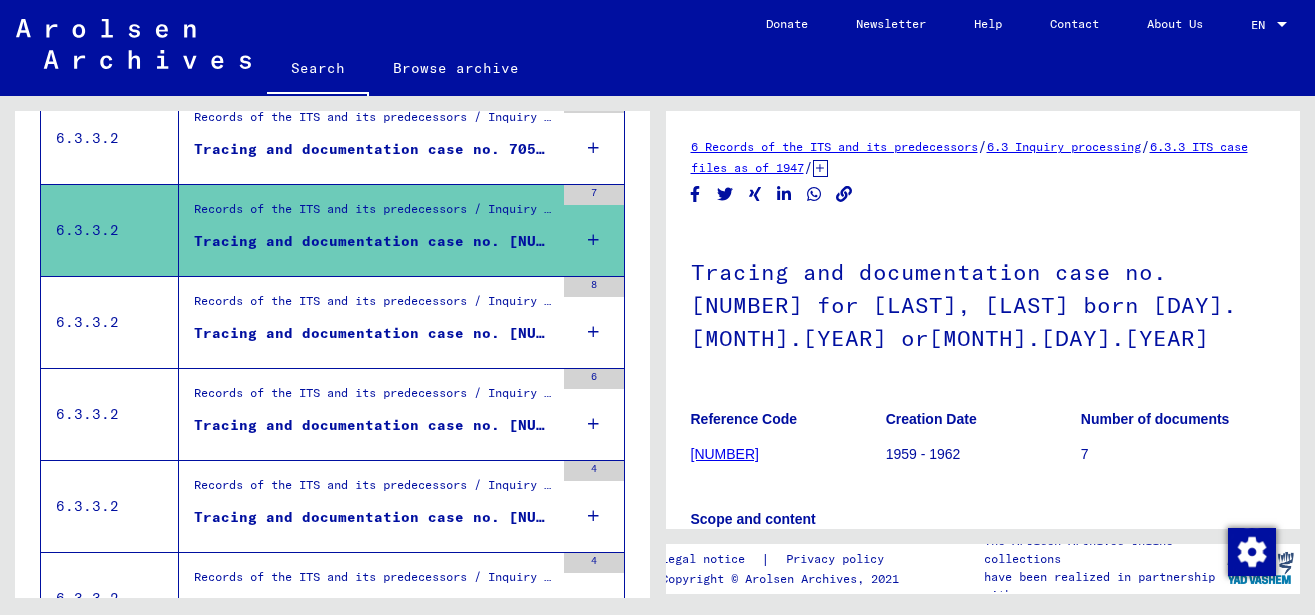 click on "Tracing and documentation case no. [NUMBER] for [LAST], [LAST] born [MONTH].[MONTH].[YEAR]" at bounding box center [374, 338] 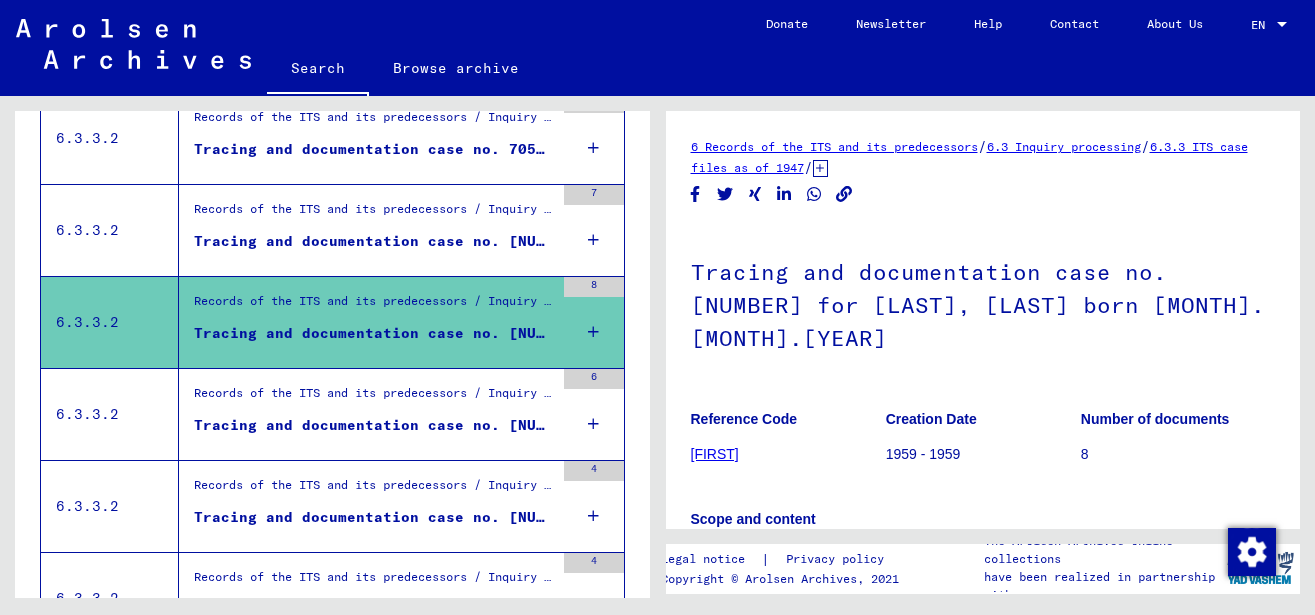 click on "Records of the ITS and its predecessors / Inquiry processing / ITS case files as of 1947 / Repository of T/D cases / Tracing and documentation cases with (T/D) numbers between 750.000 and 999.999 / Tracing and documentation cases with (T/D) numbers between 856.000 and 856.499" at bounding box center (374, 398) 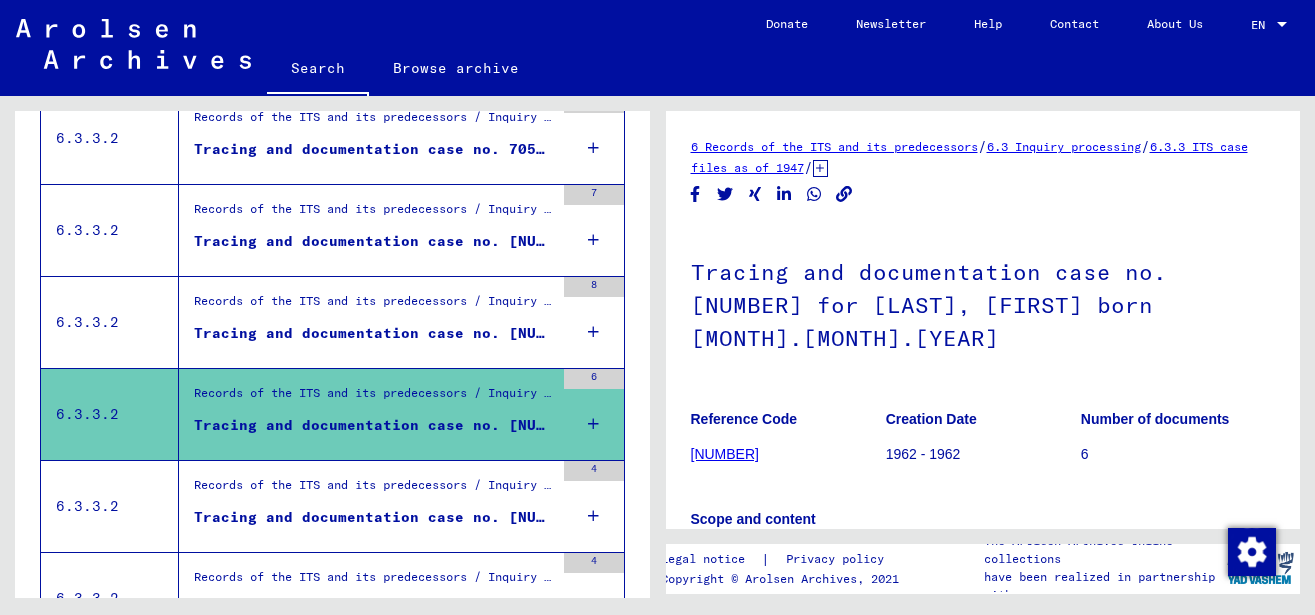 click on "Records of the ITS and its predecessors / Inquiry processing / ITS case files as of 1947 / Repository of T/D cases / Tracing and documentation cases with (T/D) numbers between 750.000 and 999.999 / Tracing and documentation cases with (T/D) numbers between 857.000 and 857.499" at bounding box center (374, 490) 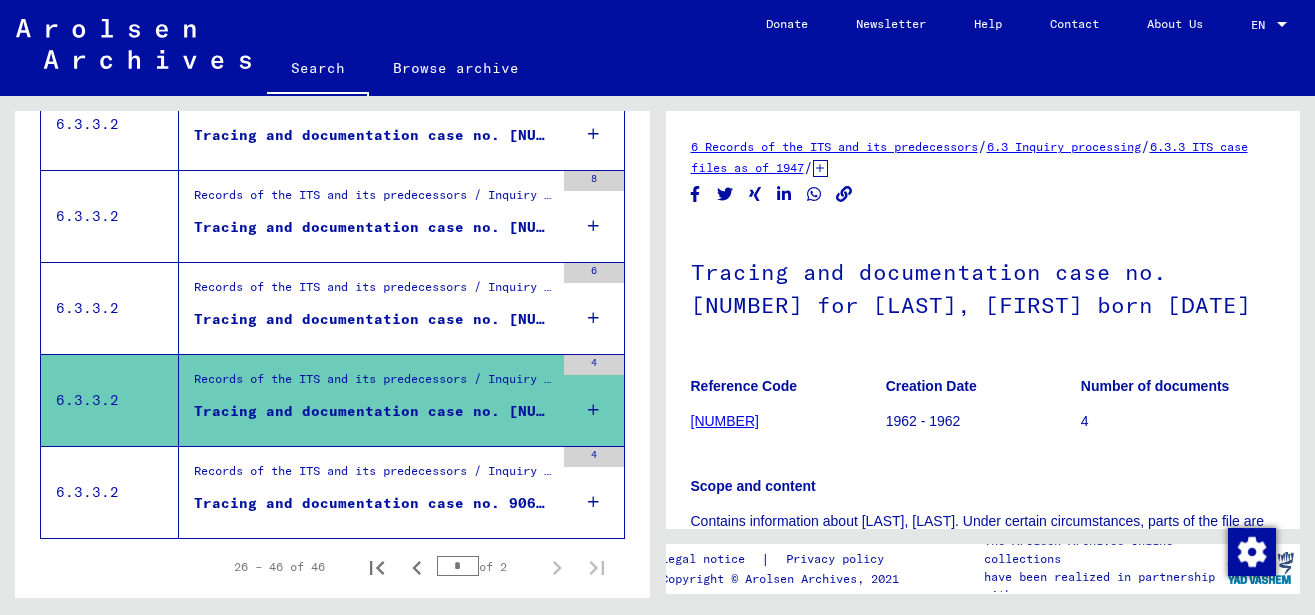 scroll, scrollTop: 1951, scrollLeft: 0, axis: vertical 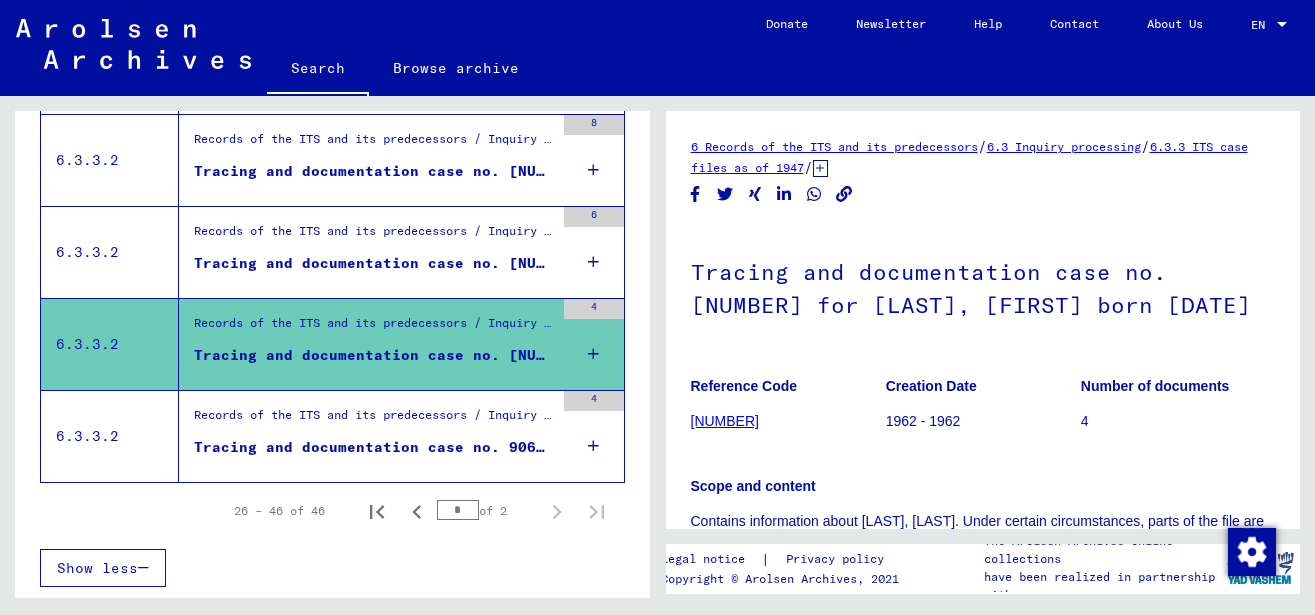 click on "Tracing and documentation case no. 906.344 for [LAST], [FIRST] born [DATE]" at bounding box center [374, 447] 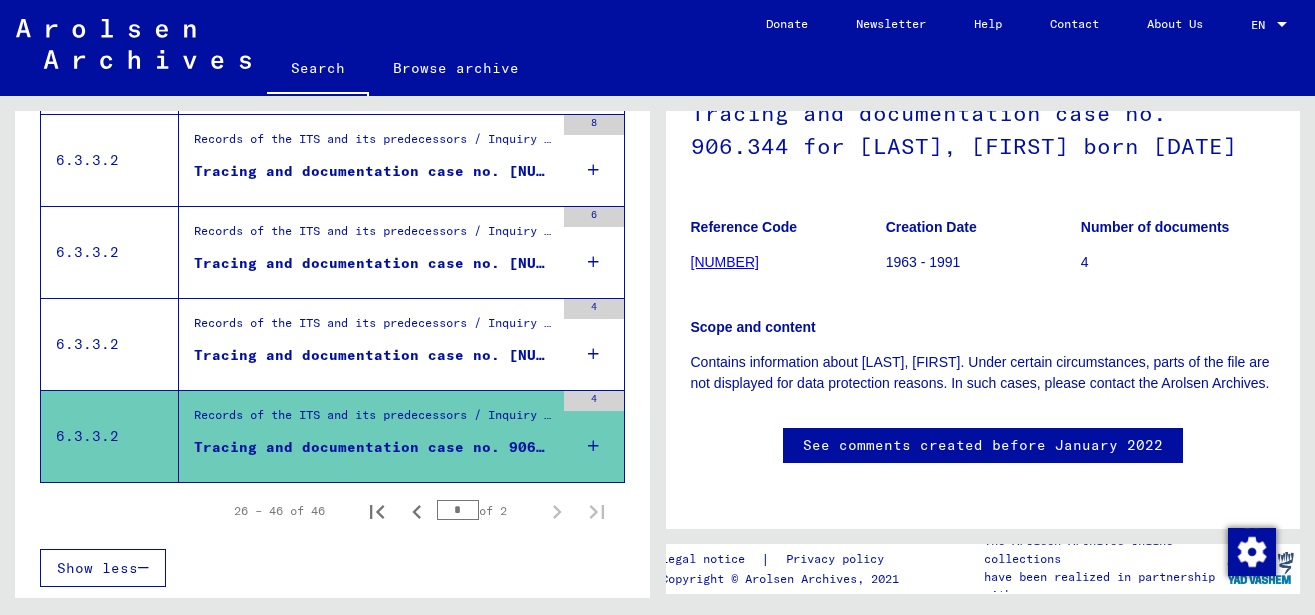 scroll, scrollTop: 0, scrollLeft: 0, axis: both 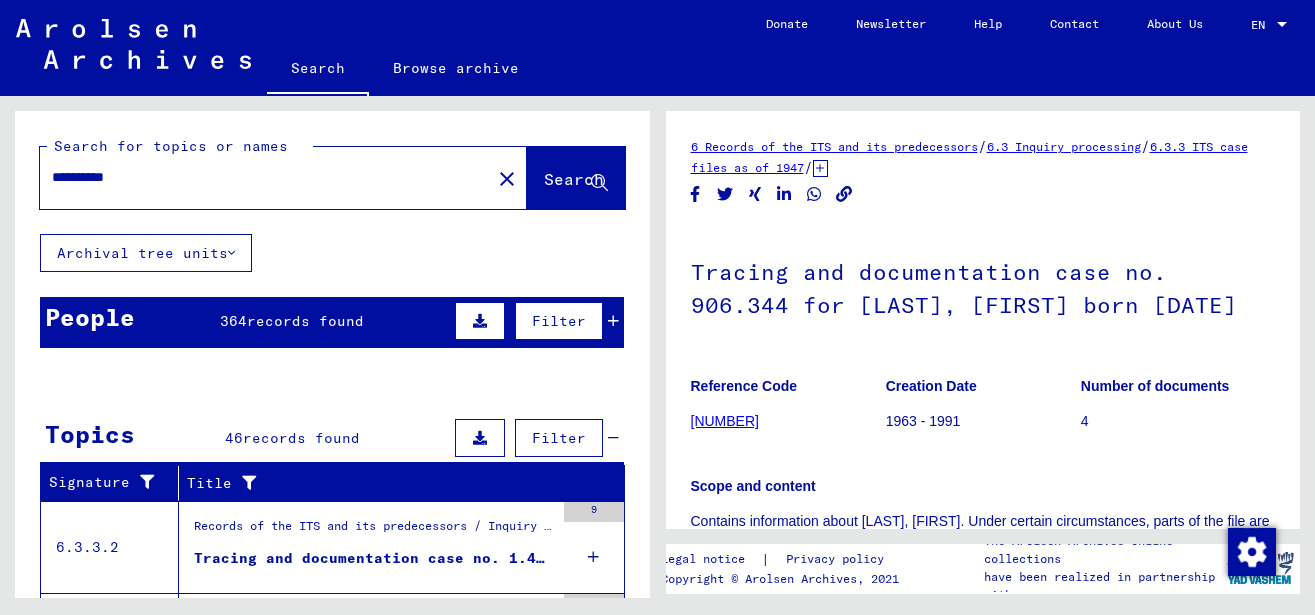 drag, startPoint x: 147, startPoint y: 183, endPoint x: 9, endPoint y: 176, distance: 138.17743 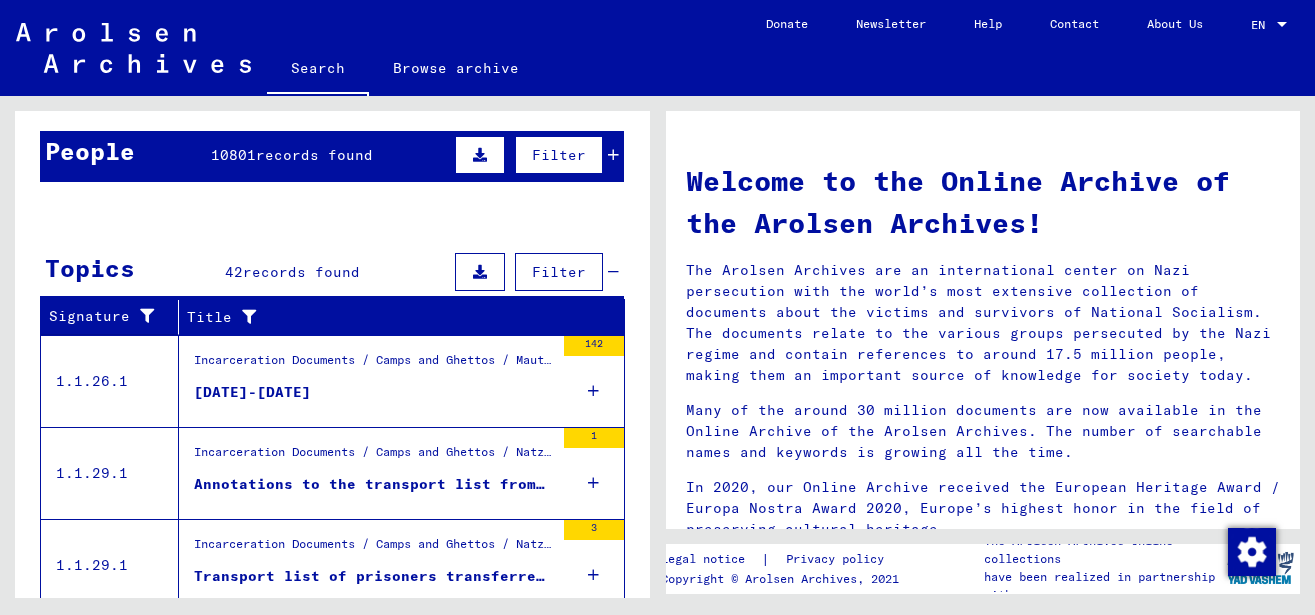 scroll, scrollTop: 216, scrollLeft: 0, axis: vertical 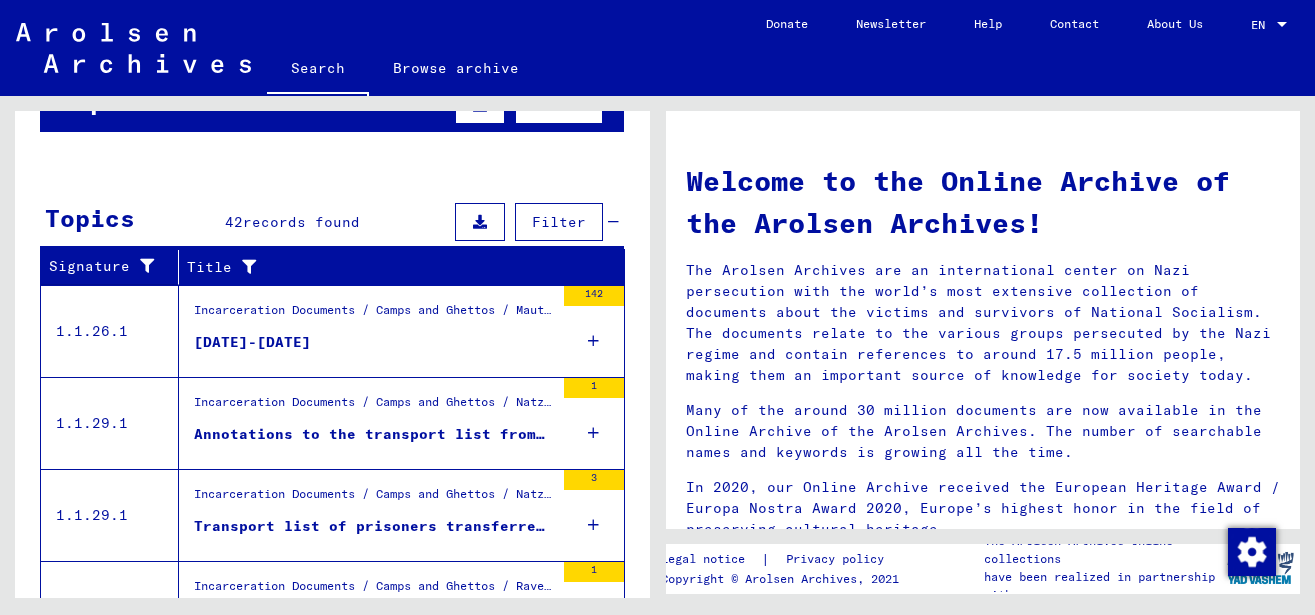 click on "3833" at bounding box center (564, 409) 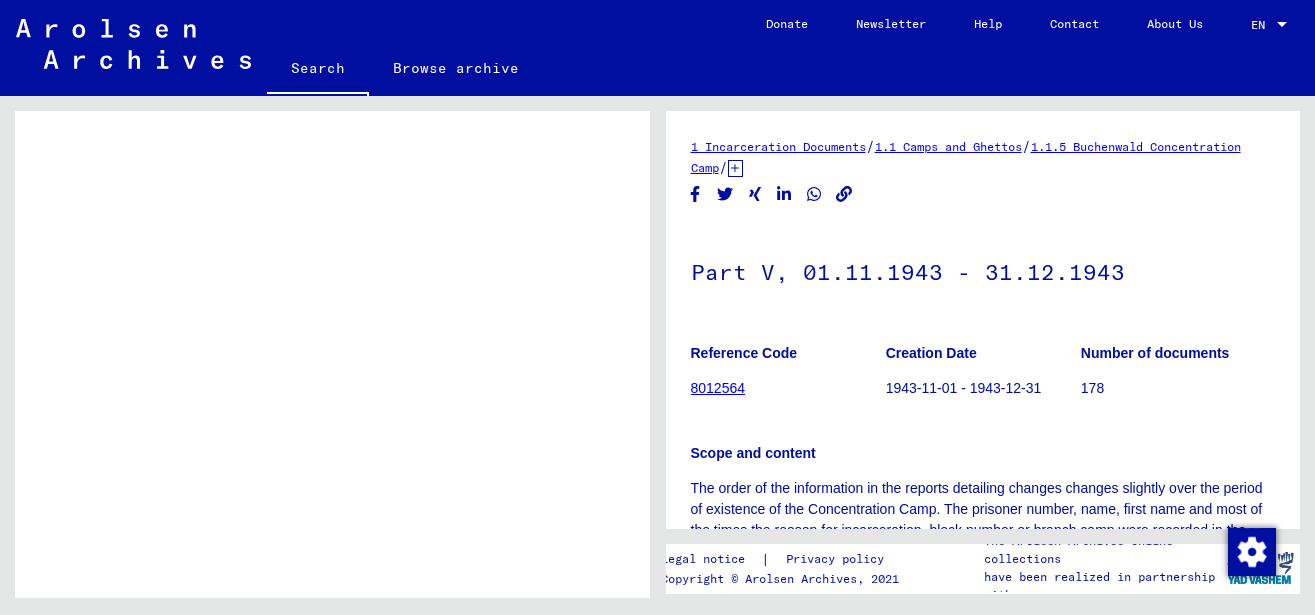 scroll, scrollTop: 648, scrollLeft: 0, axis: vertical 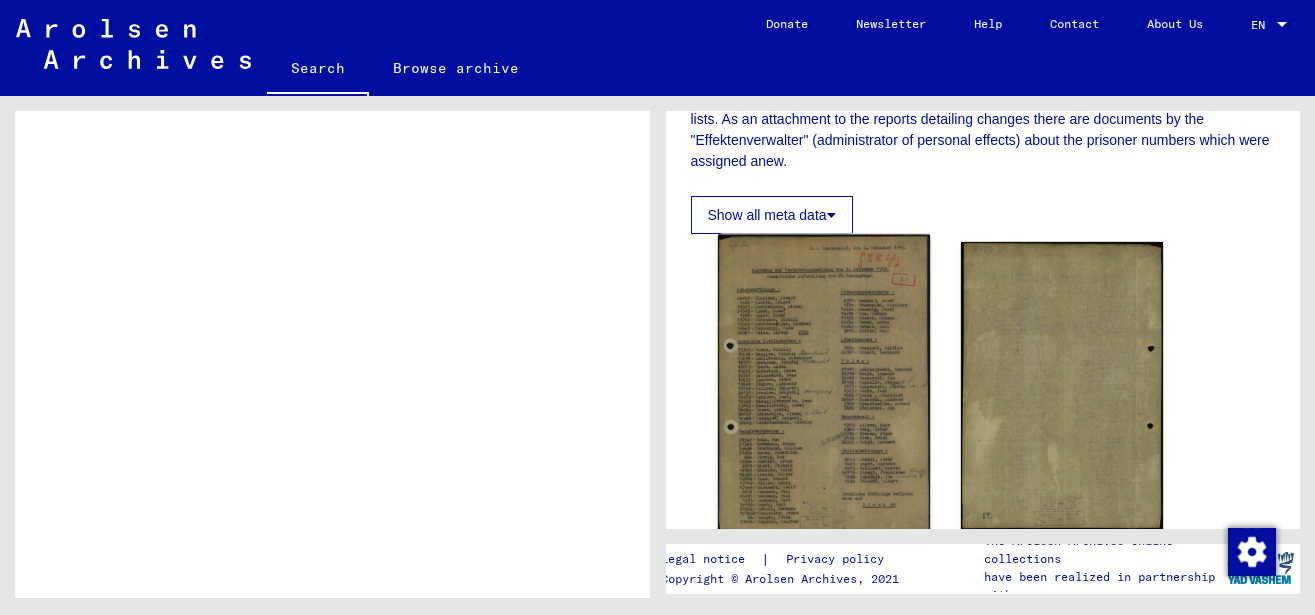 click 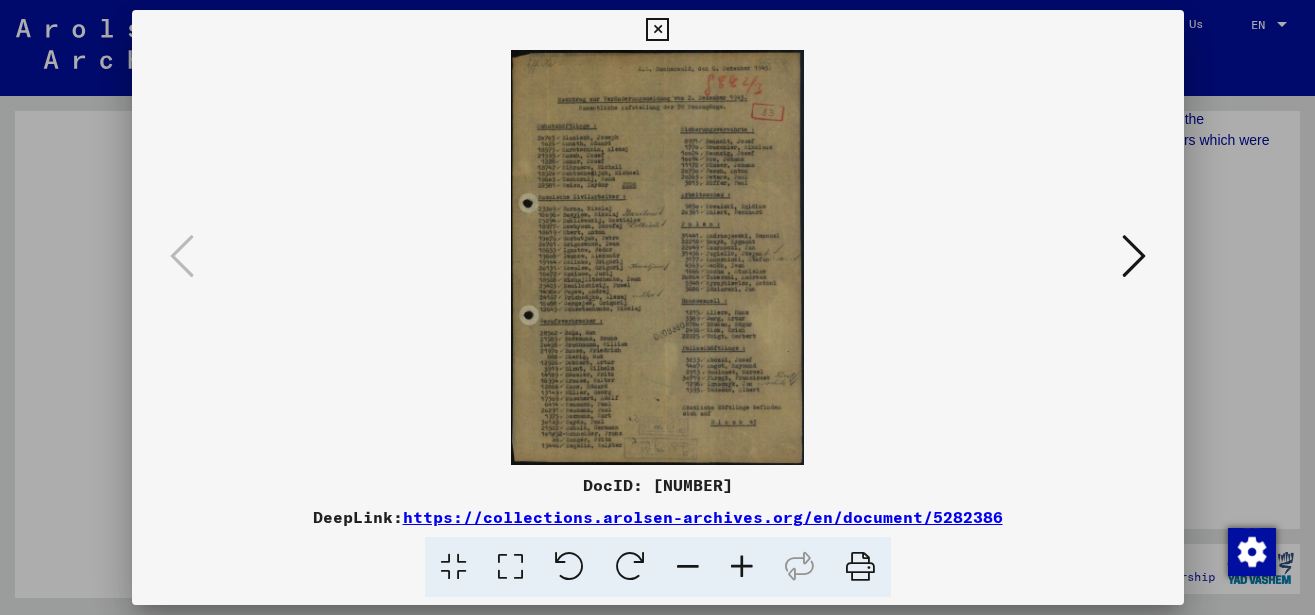 click at bounding box center [742, 567] 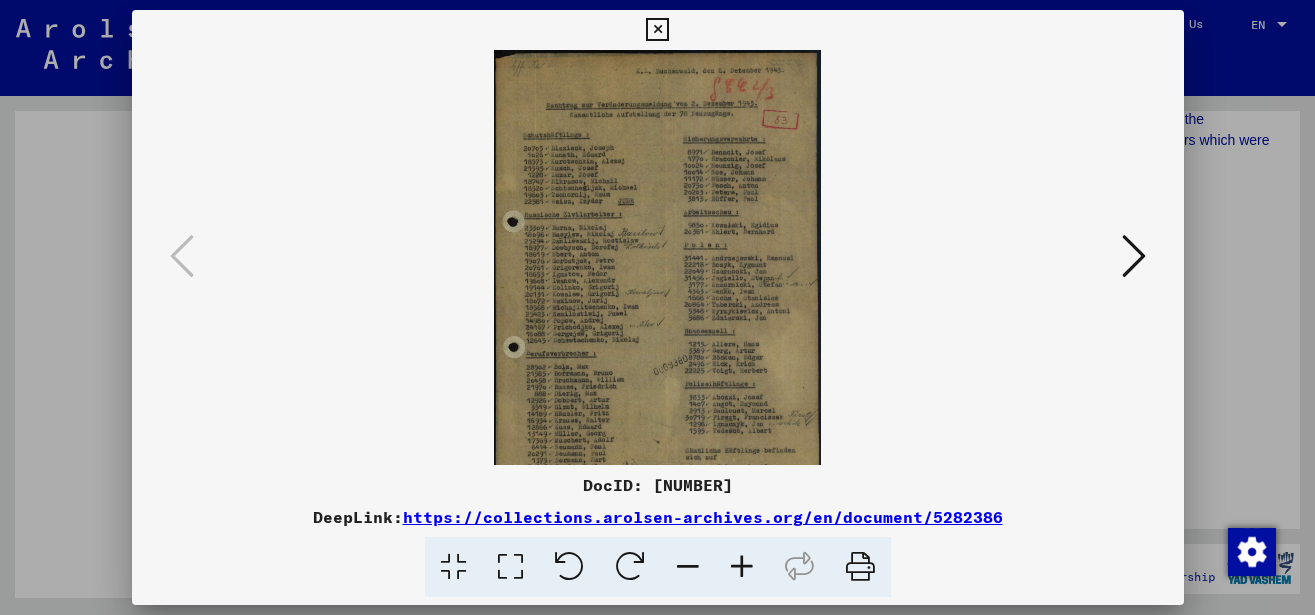 click at bounding box center [742, 567] 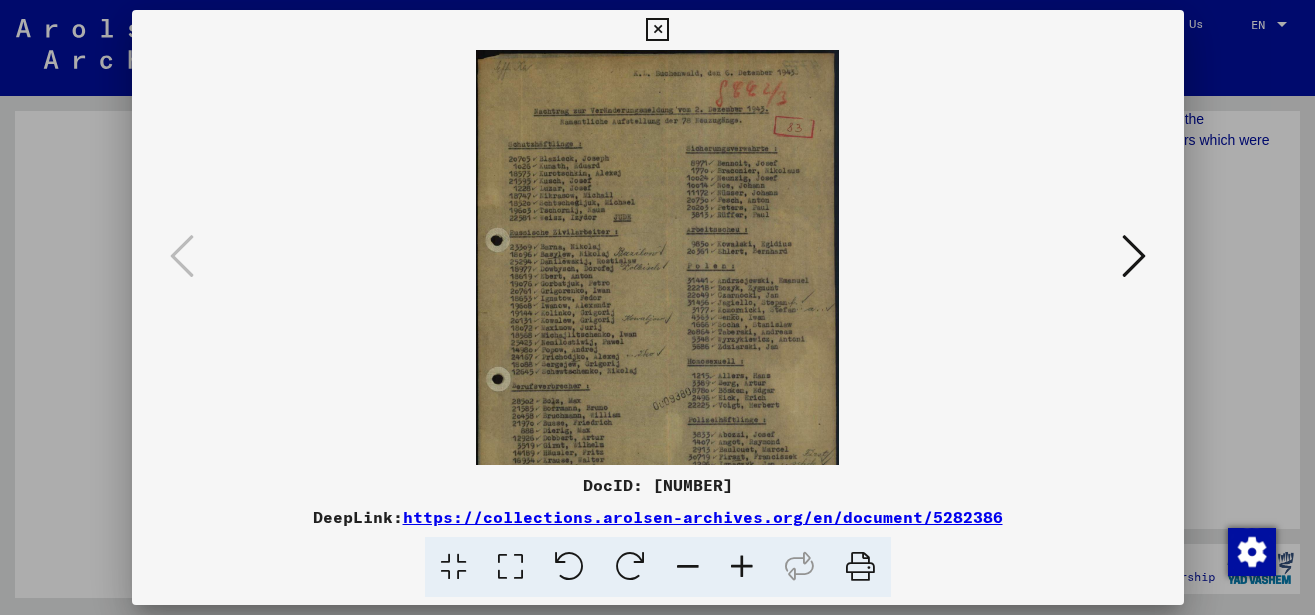 click at bounding box center (742, 567) 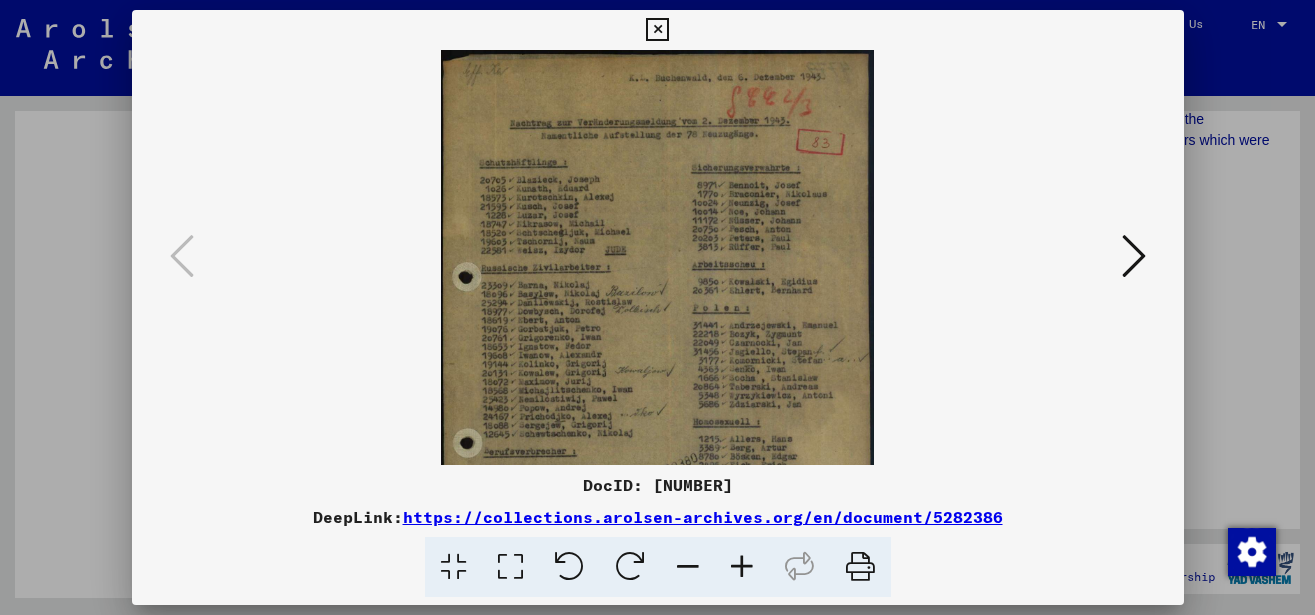 click at bounding box center (742, 567) 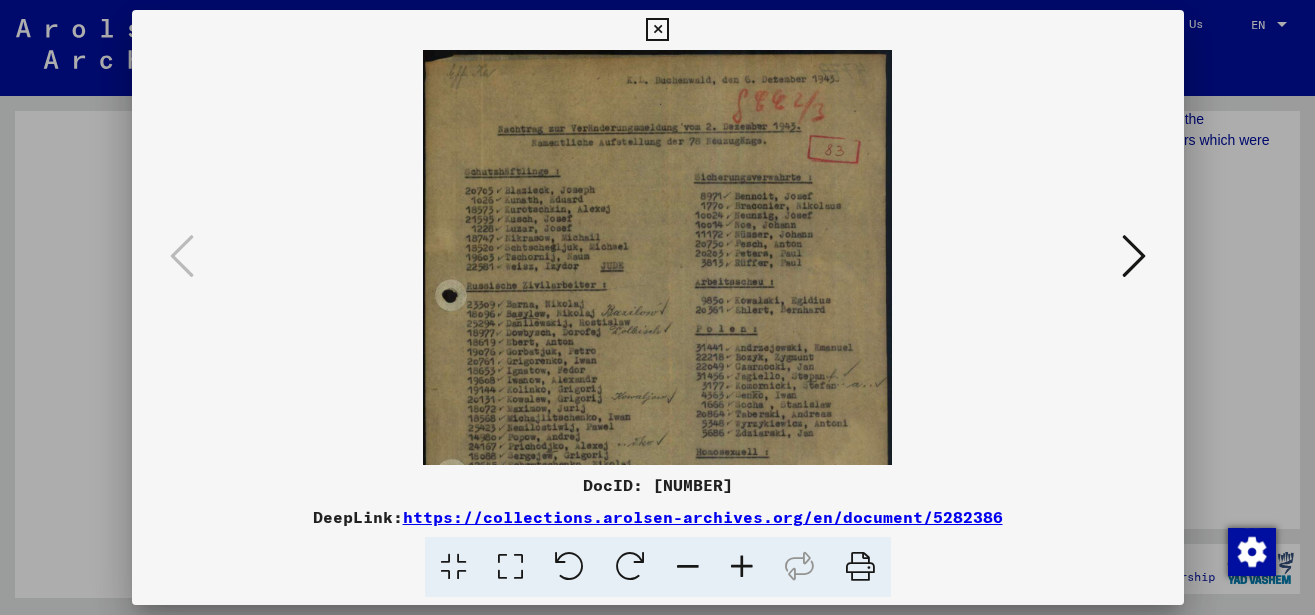 click at bounding box center (742, 567) 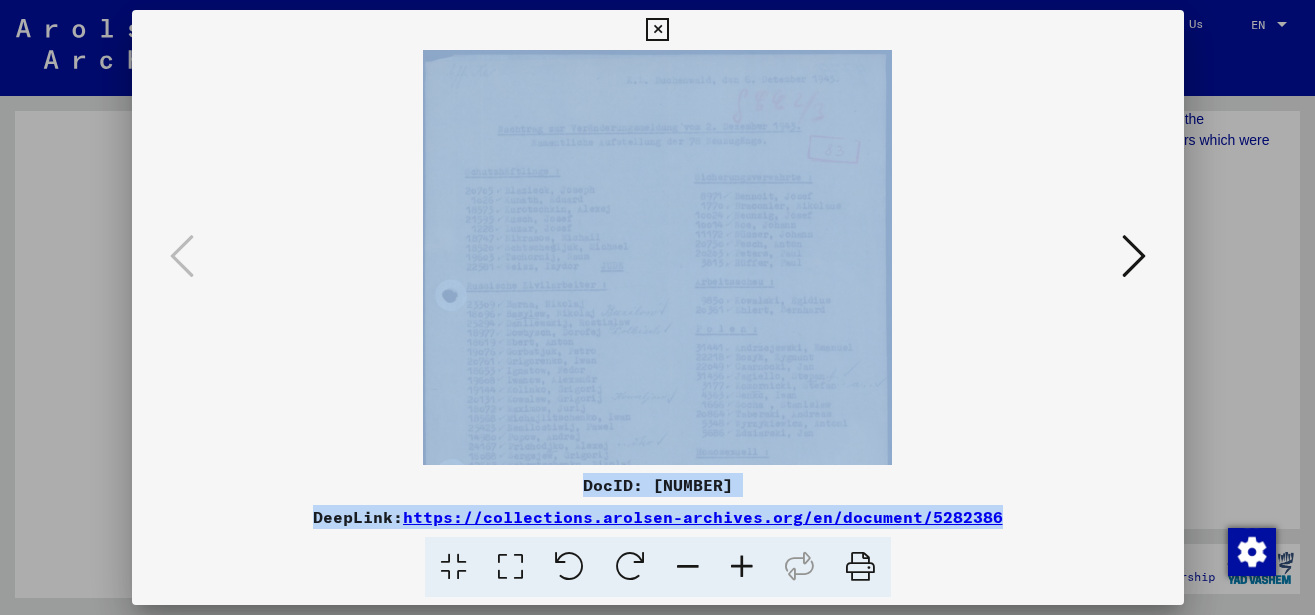 click at bounding box center (742, 567) 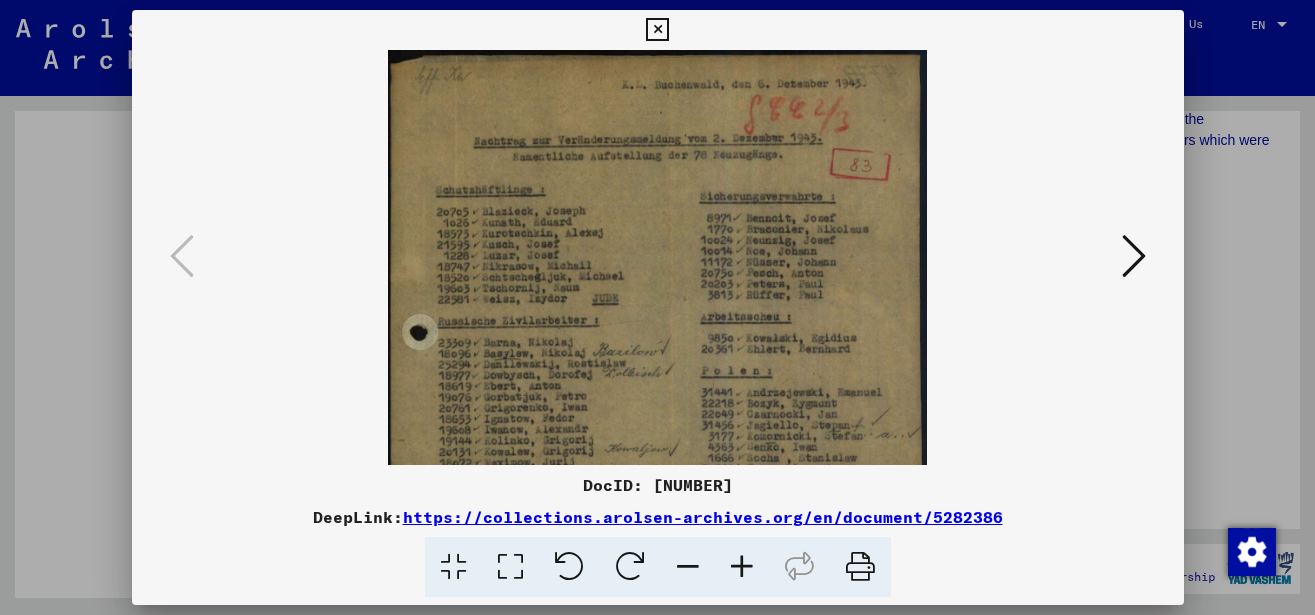 click at bounding box center (742, 567) 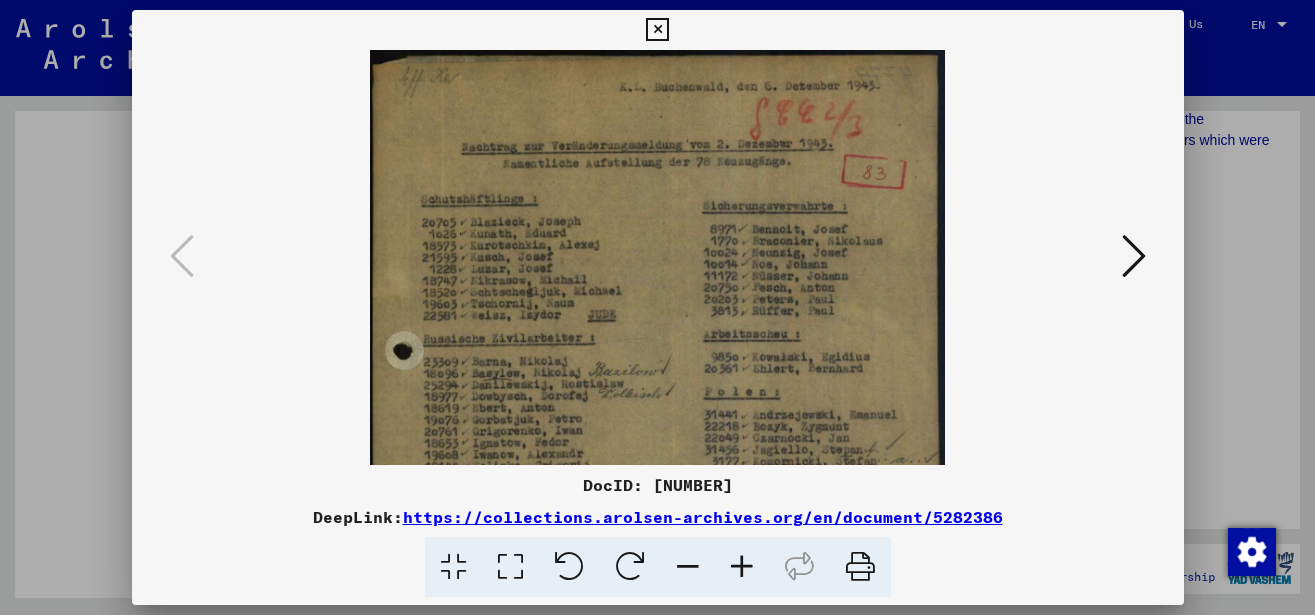 click at bounding box center [742, 567] 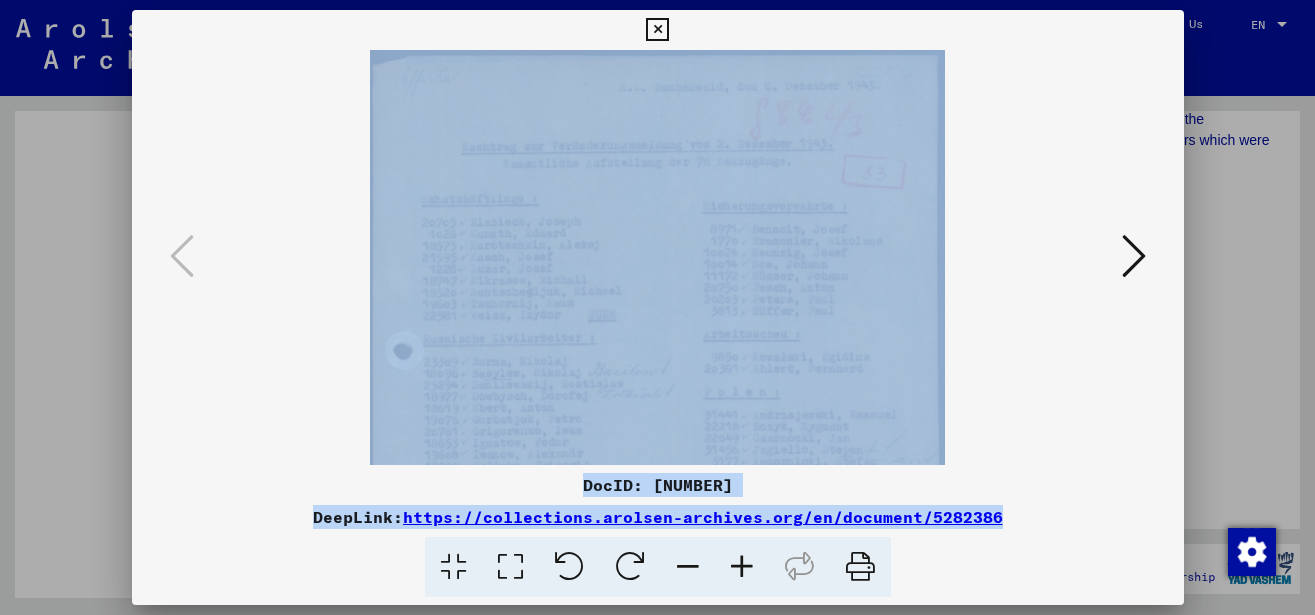 click at bounding box center (742, 567) 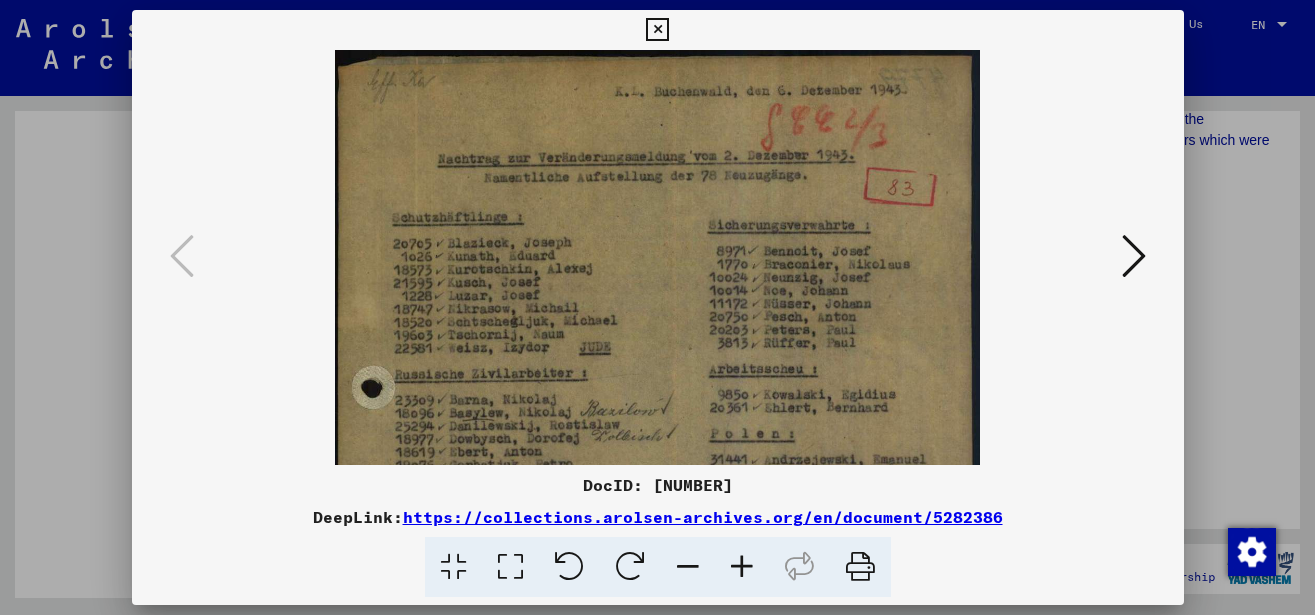 click at bounding box center (742, 567) 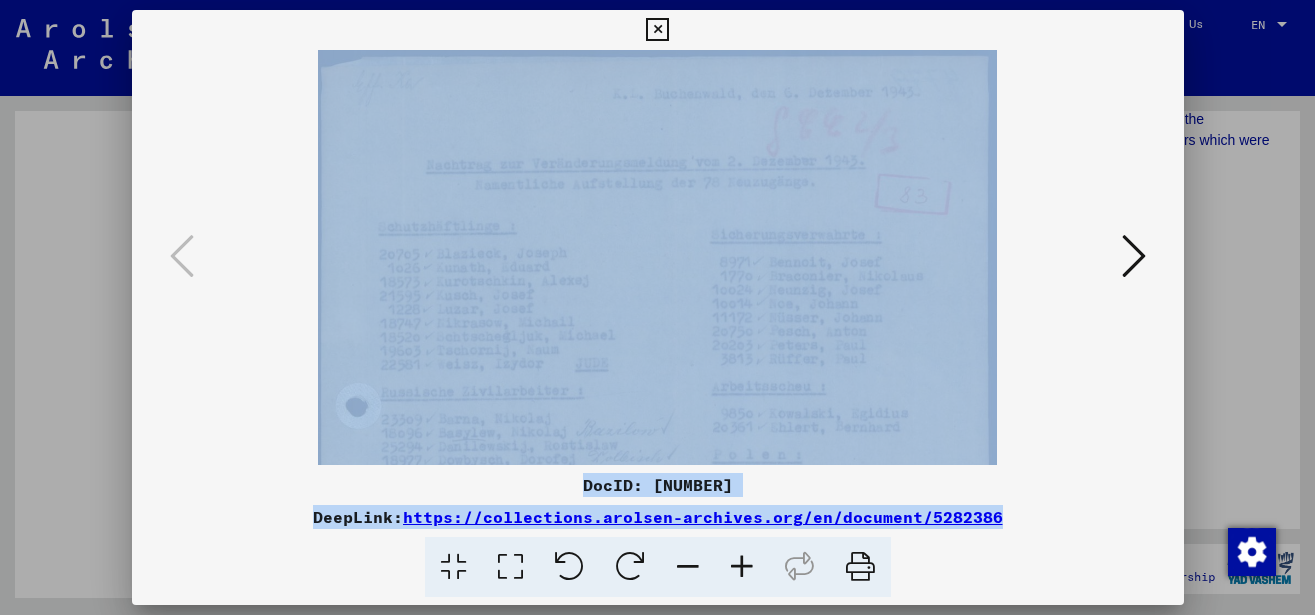 click at bounding box center [742, 567] 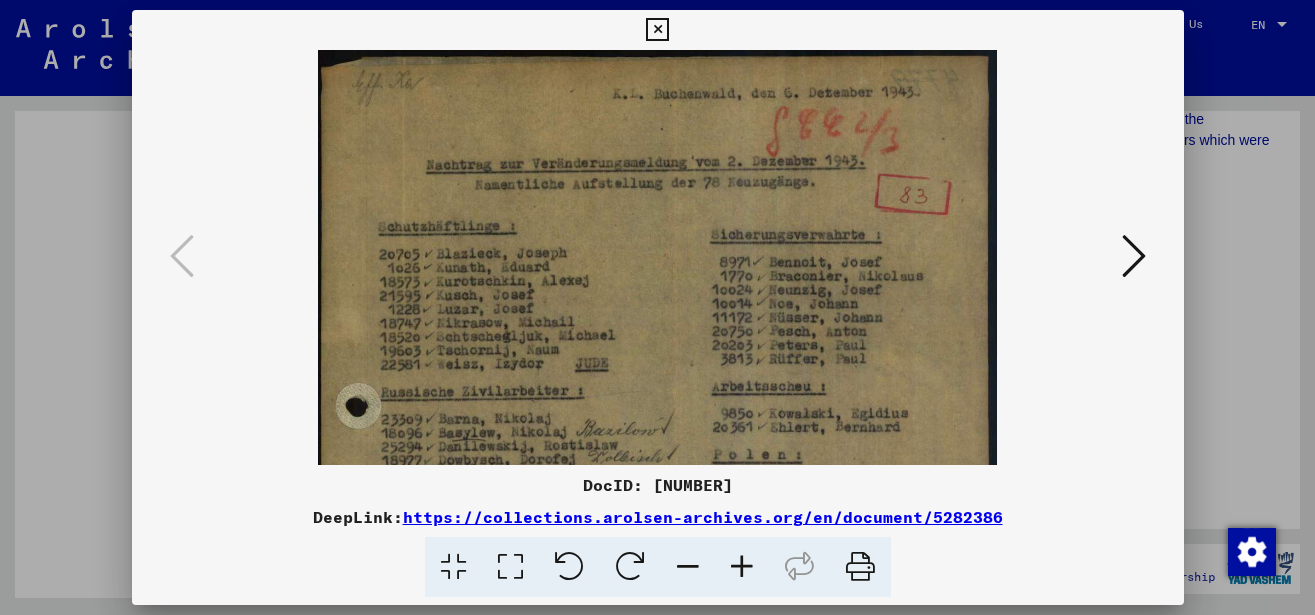 click at bounding box center (742, 567) 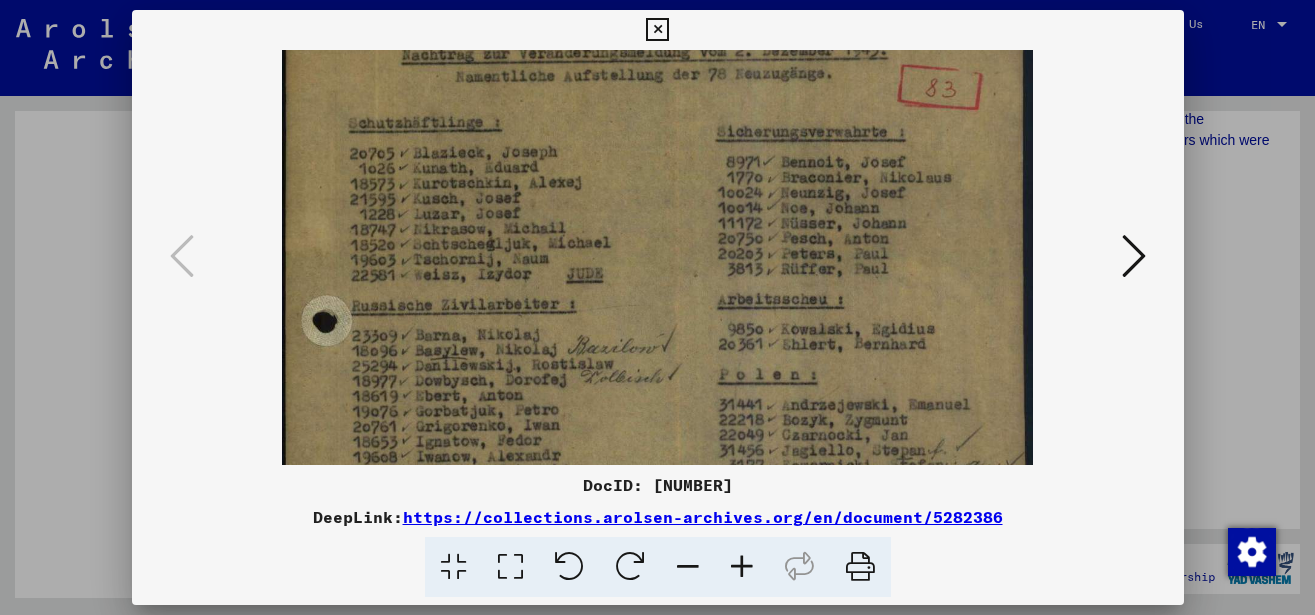 scroll, scrollTop: 129, scrollLeft: 0, axis: vertical 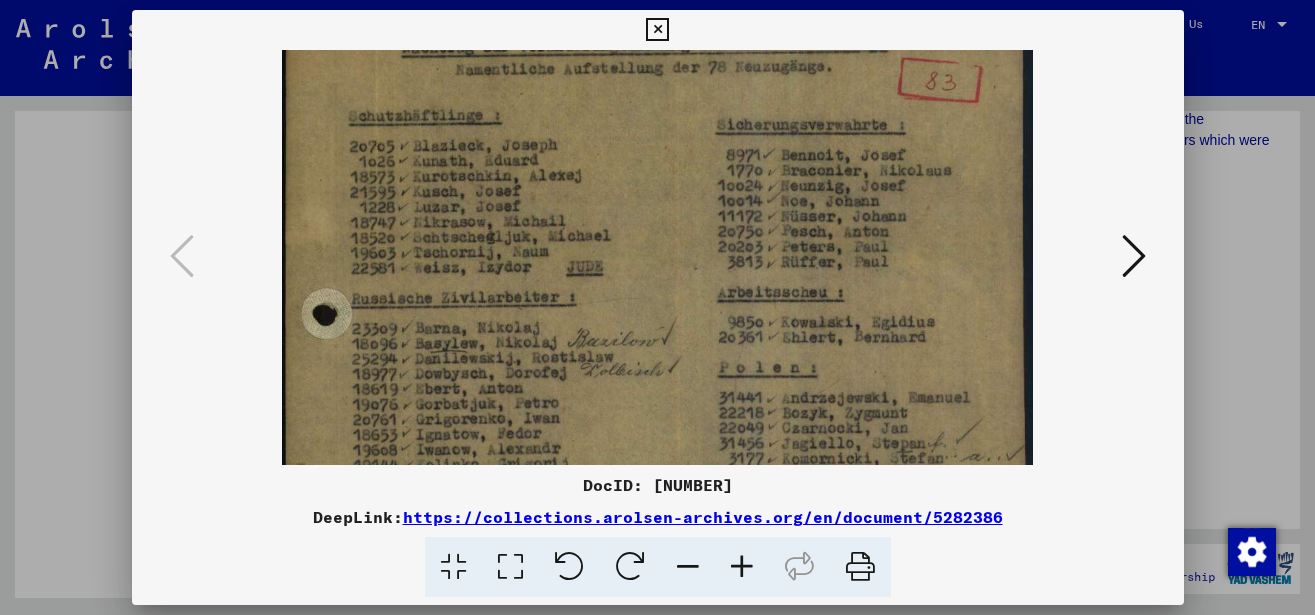 drag, startPoint x: 435, startPoint y: 364, endPoint x: 405, endPoint y: 235, distance: 132.44244 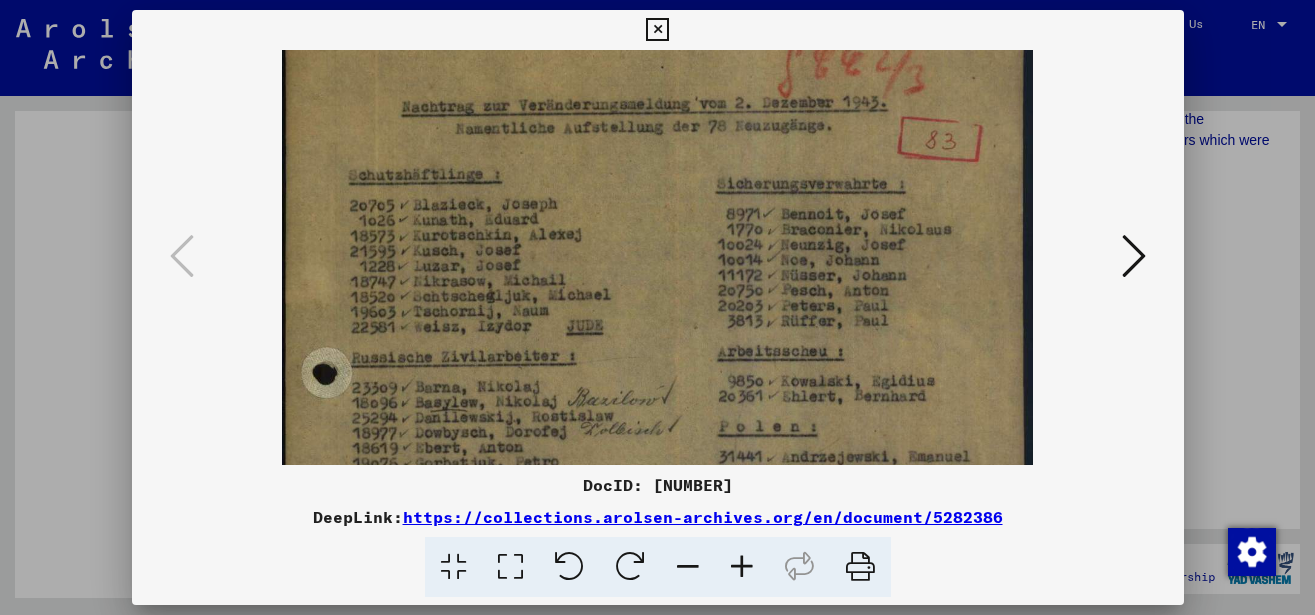 scroll, scrollTop: 46, scrollLeft: 0, axis: vertical 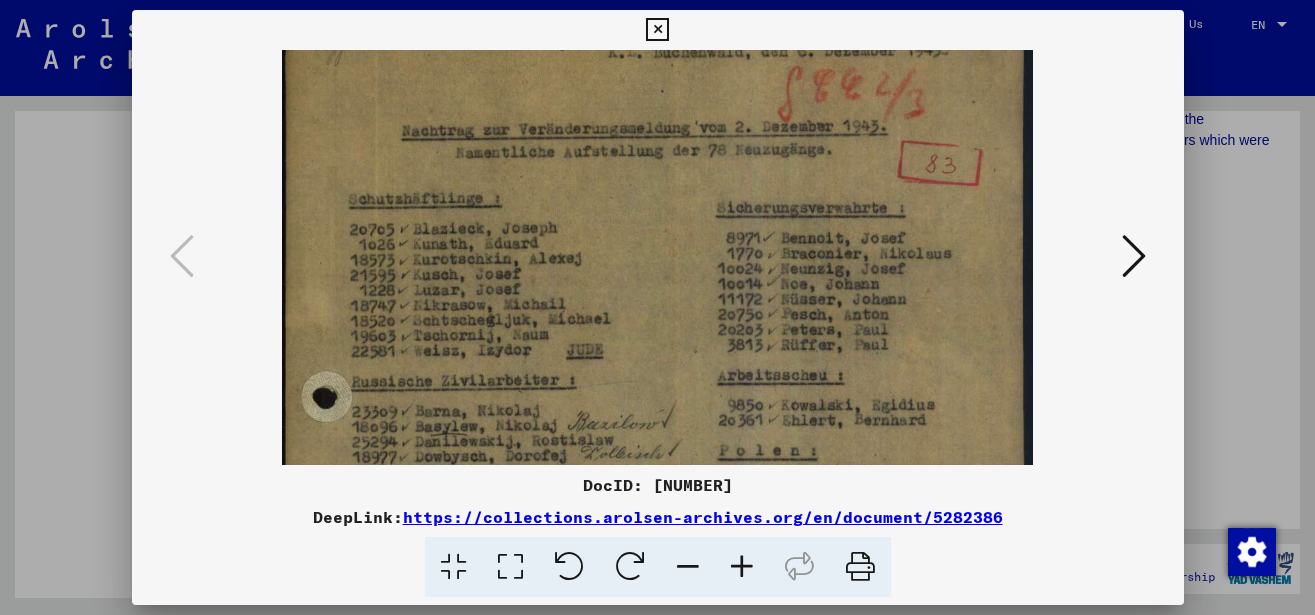 drag, startPoint x: 439, startPoint y: 356, endPoint x: 436, endPoint y: 439, distance: 83.0542 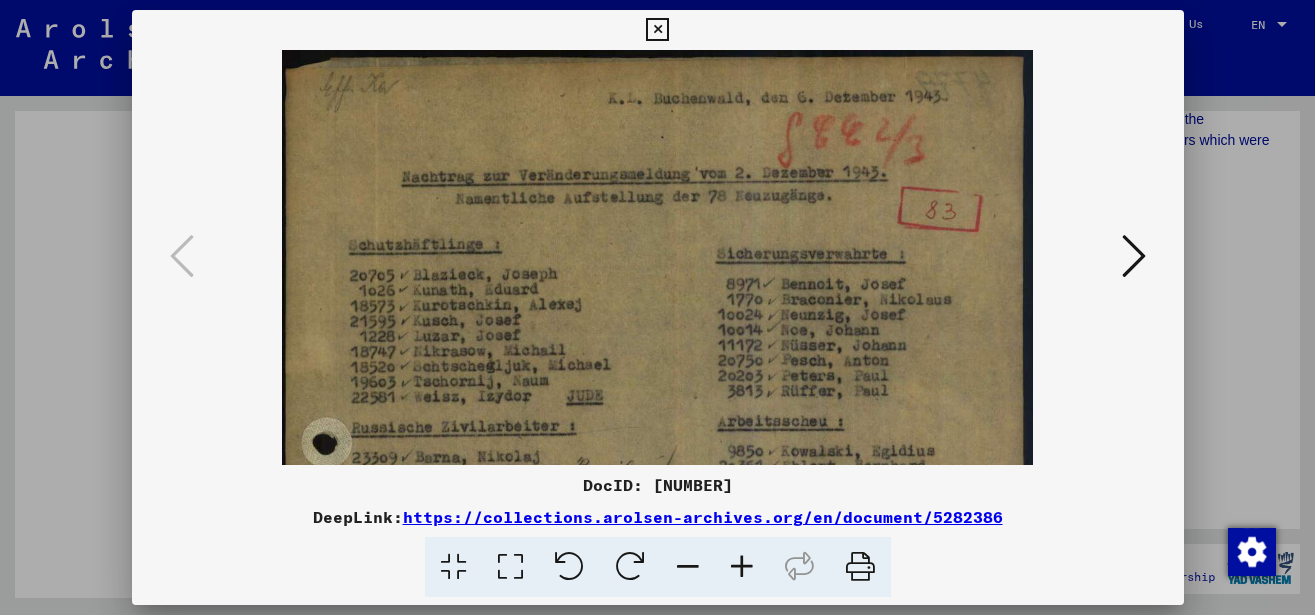 drag, startPoint x: 502, startPoint y: 181, endPoint x: 488, endPoint y: 299, distance: 118.82761 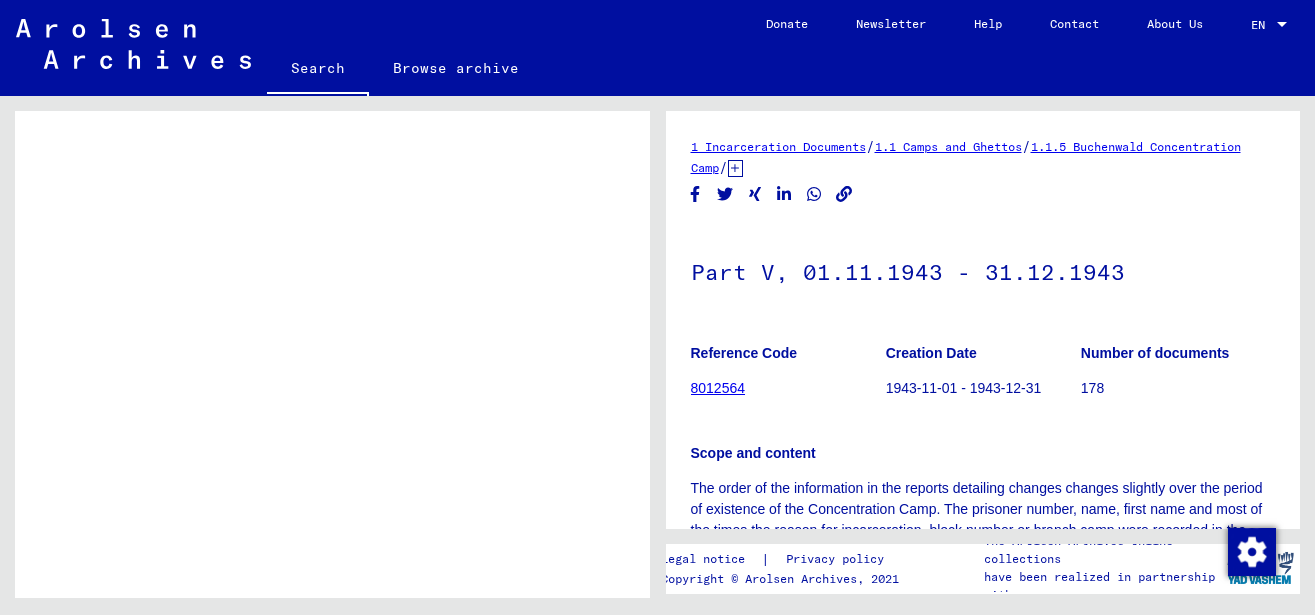 scroll, scrollTop: 324, scrollLeft: 0, axis: vertical 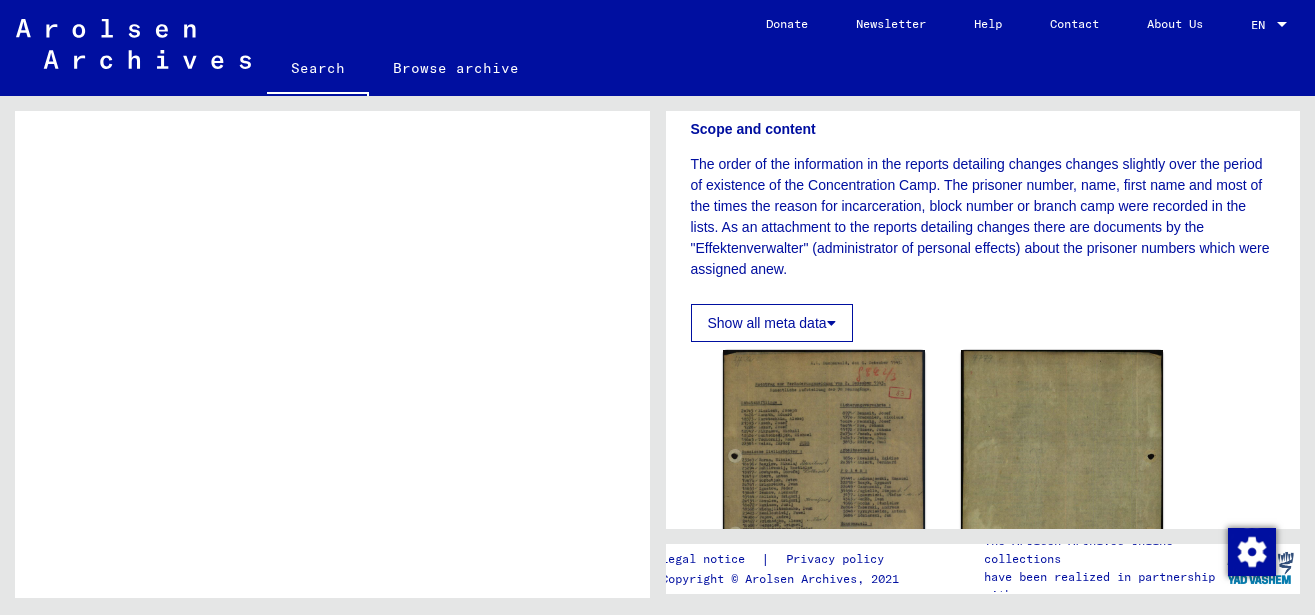 click on "Show all meta data" 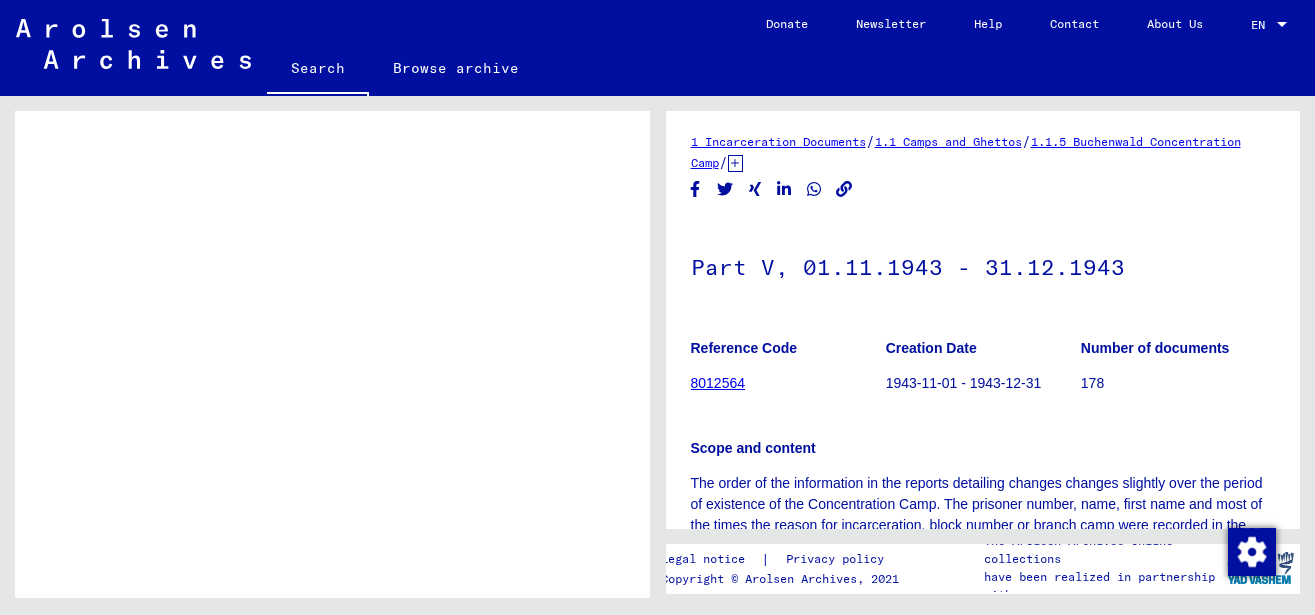 scroll, scrollTop: 324, scrollLeft: 0, axis: vertical 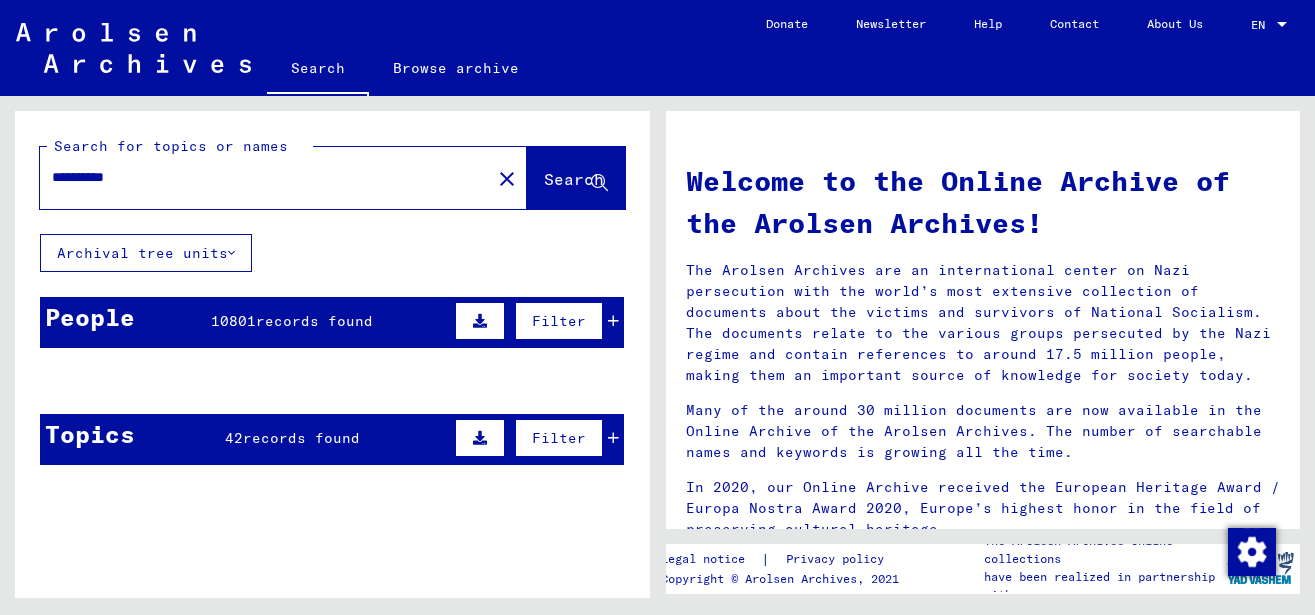 click at bounding box center (273, 478) 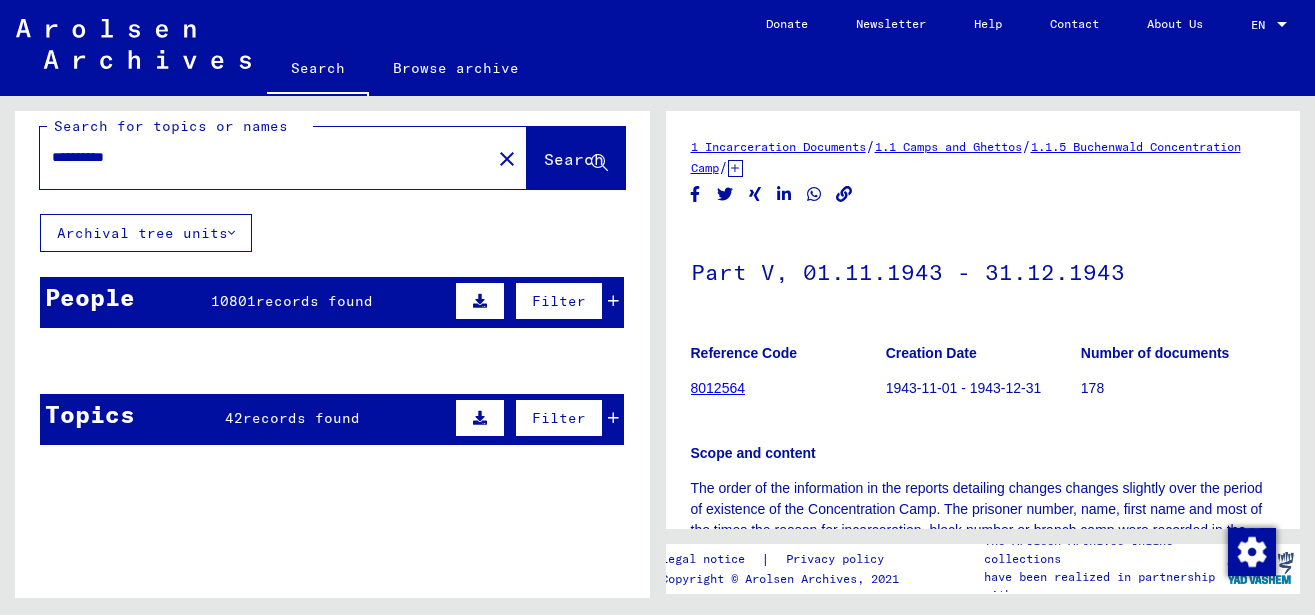 scroll, scrollTop: 0, scrollLeft: 0, axis: both 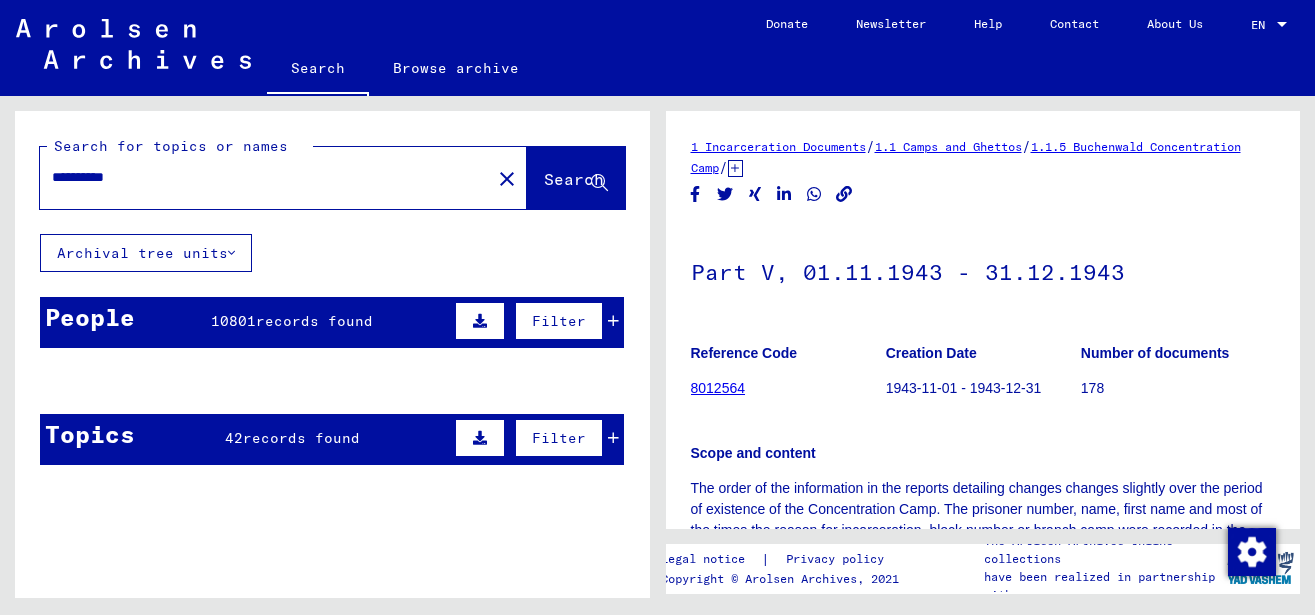 click 